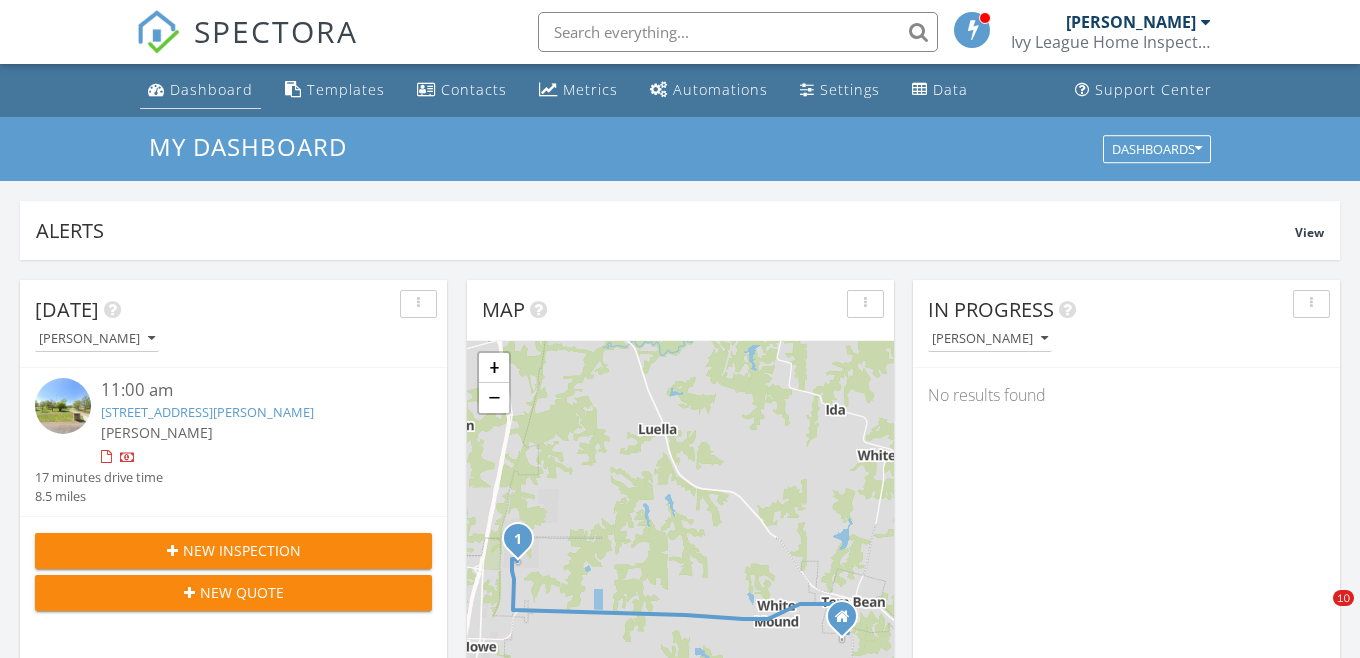 scroll, scrollTop: 0, scrollLeft: 0, axis: both 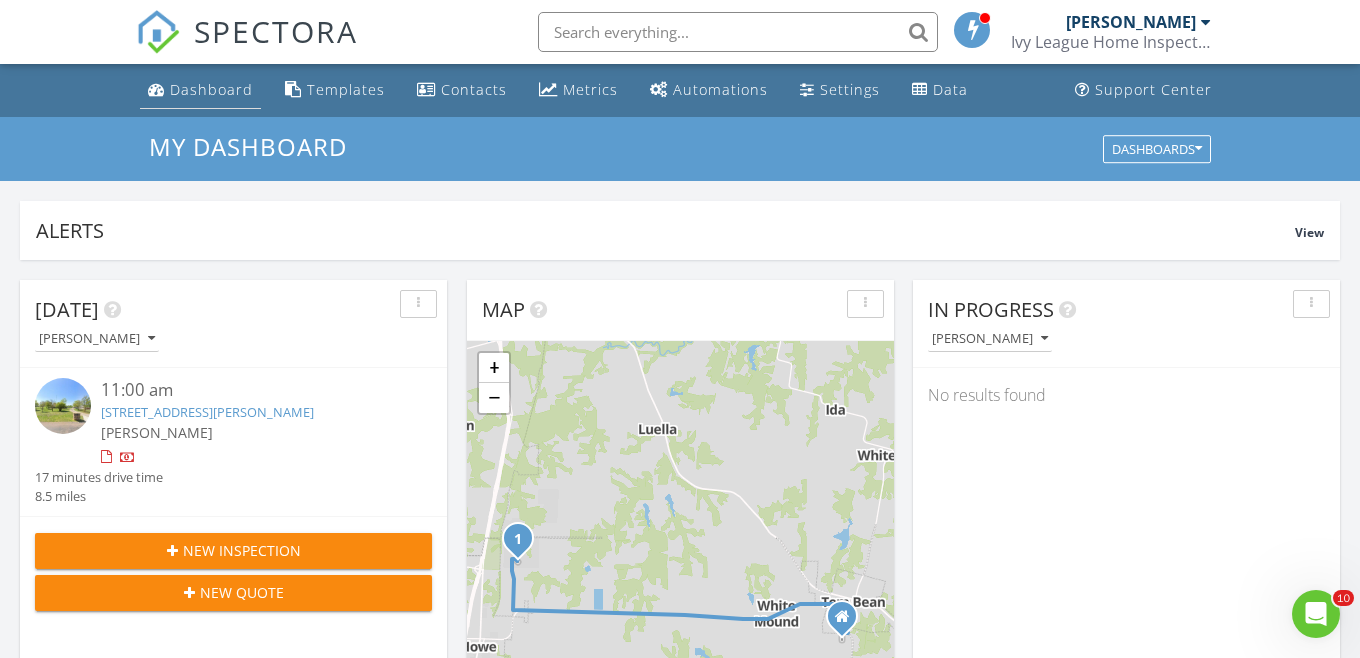 click on "Dashboard" at bounding box center [211, 89] 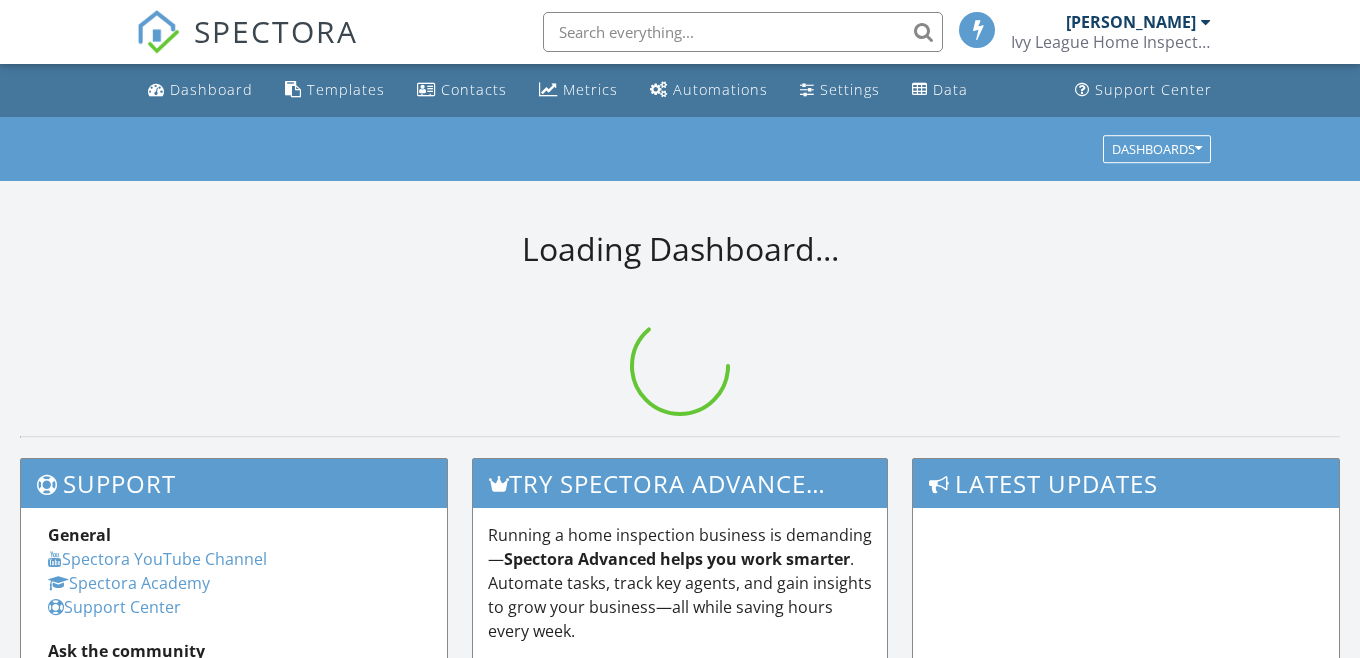 scroll, scrollTop: 0, scrollLeft: 0, axis: both 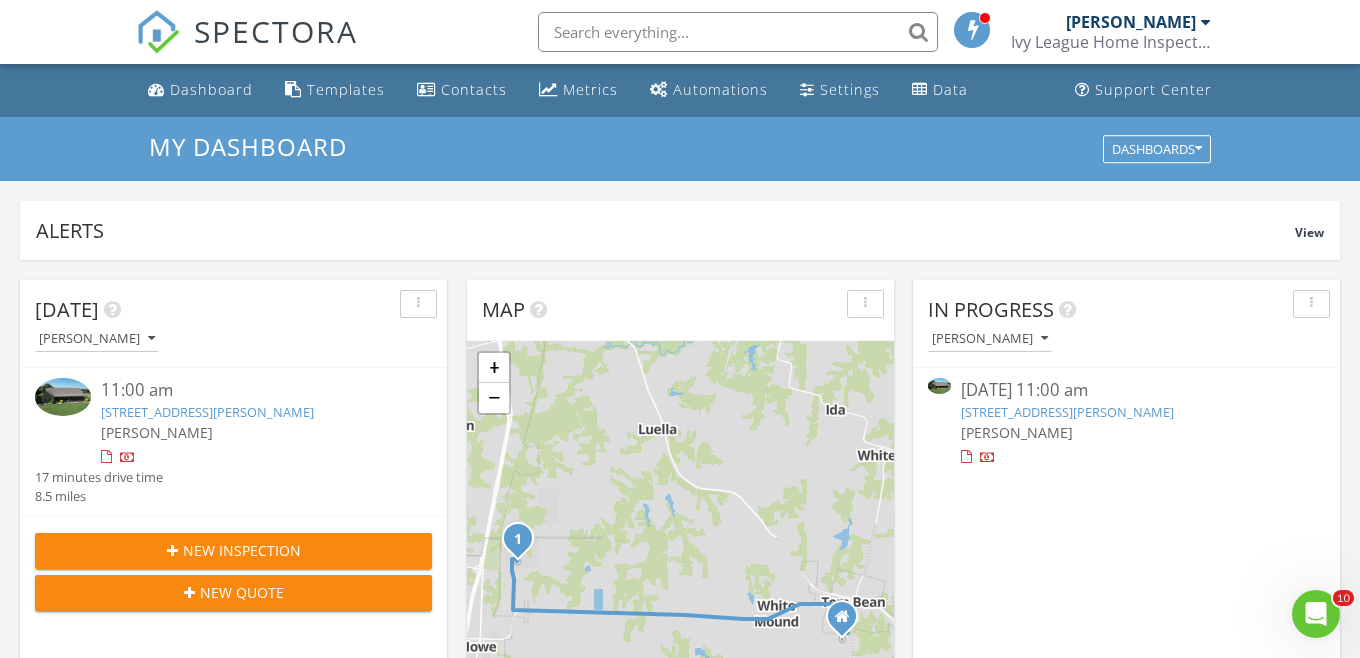 click on "[STREET_ADDRESS][PERSON_NAME]" at bounding box center (1067, 412) 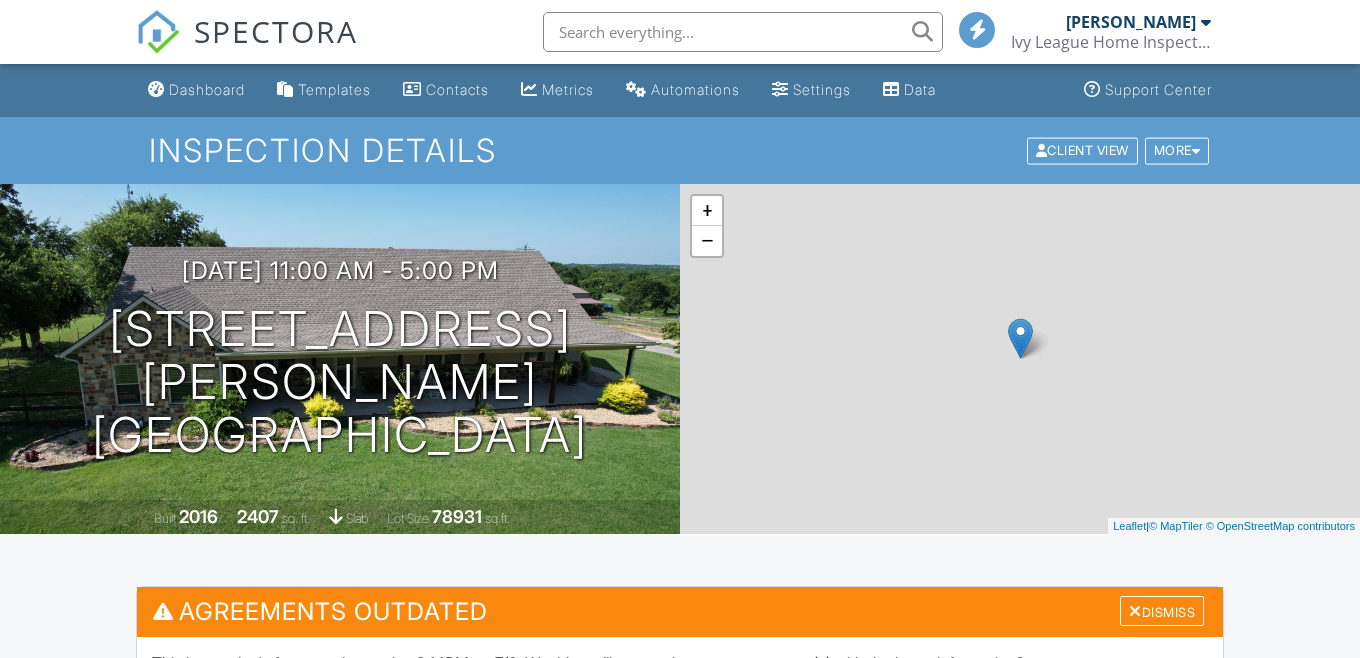 scroll, scrollTop: 0, scrollLeft: 0, axis: both 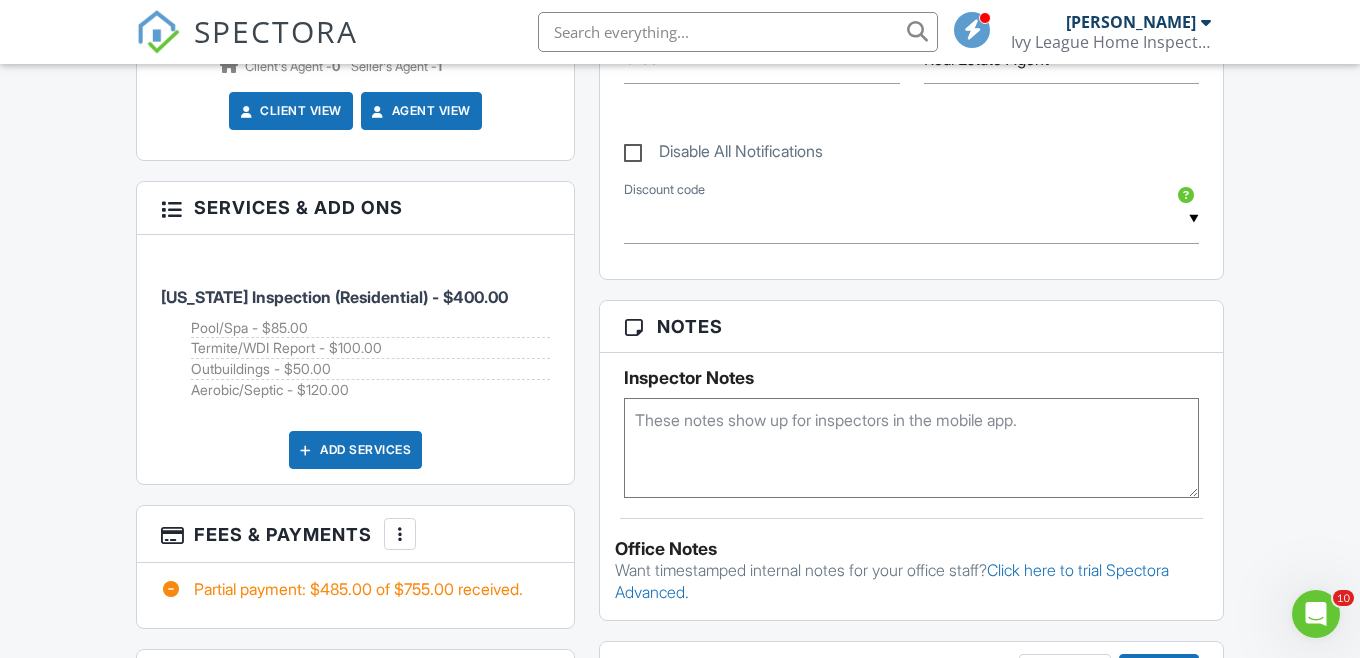 click on "[US_STATE] Inspection (Residential) - $400.00
Pool/Spa - $85.00
Termite/WDI Report - $100.00
Outbuildings - $50.00
Aerobic/Septic - $120.00" at bounding box center [355, 333] 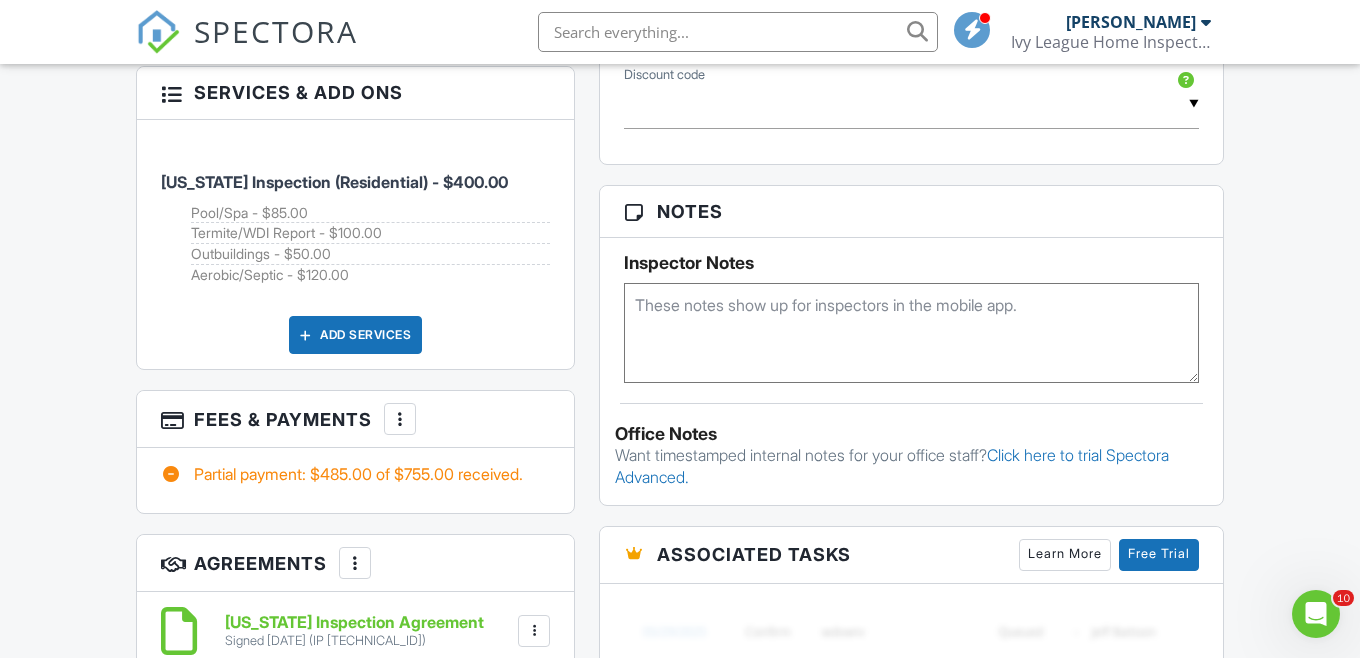 scroll, scrollTop: 1502, scrollLeft: 0, axis: vertical 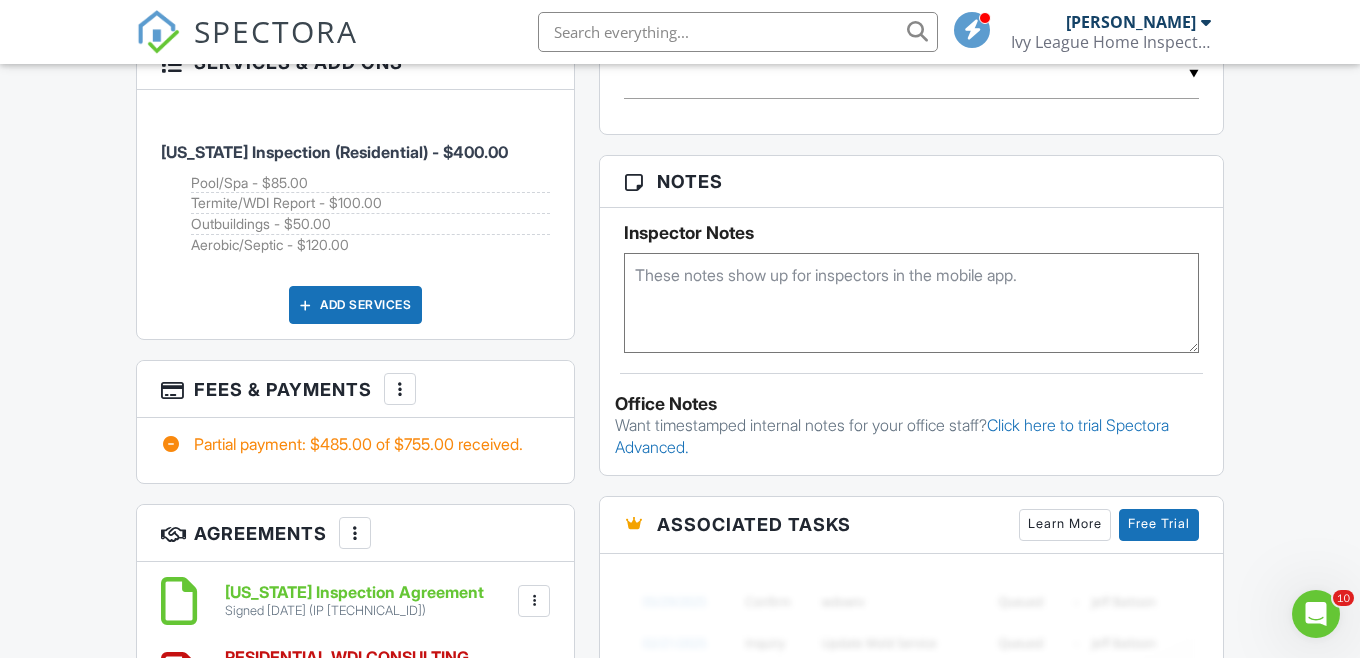 click at bounding box center (400, 389) 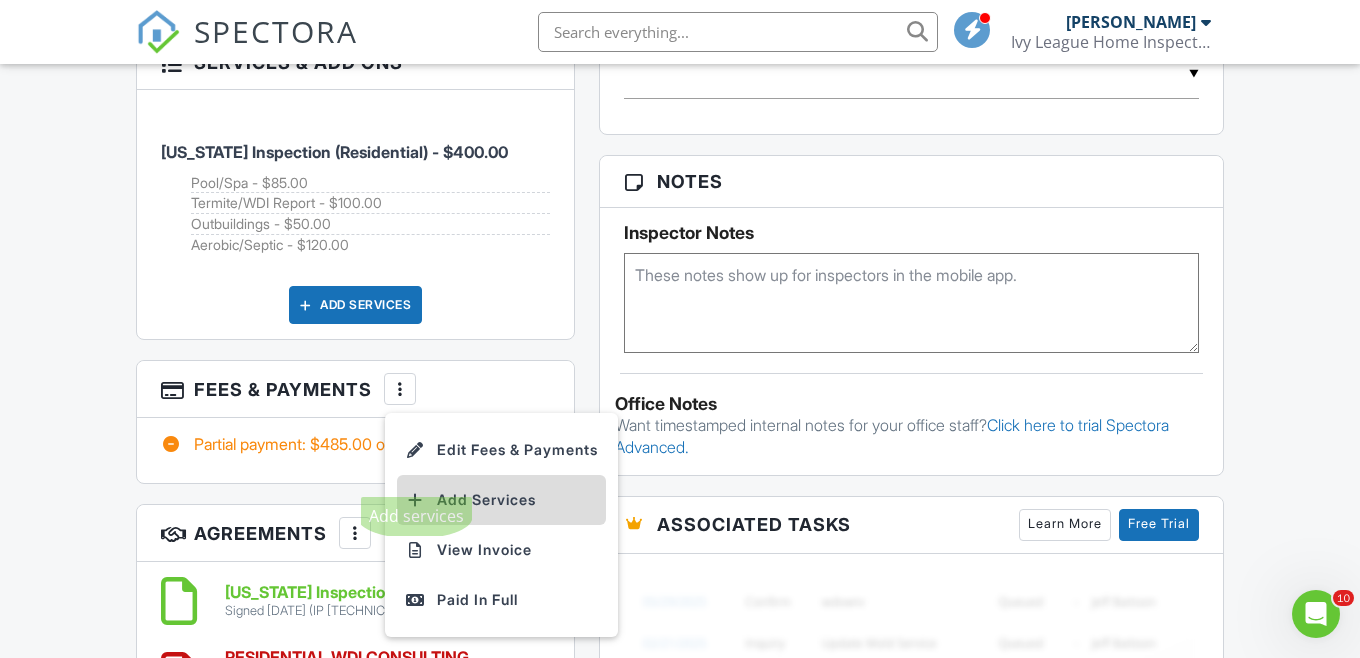 click at bounding box center (415, 500) 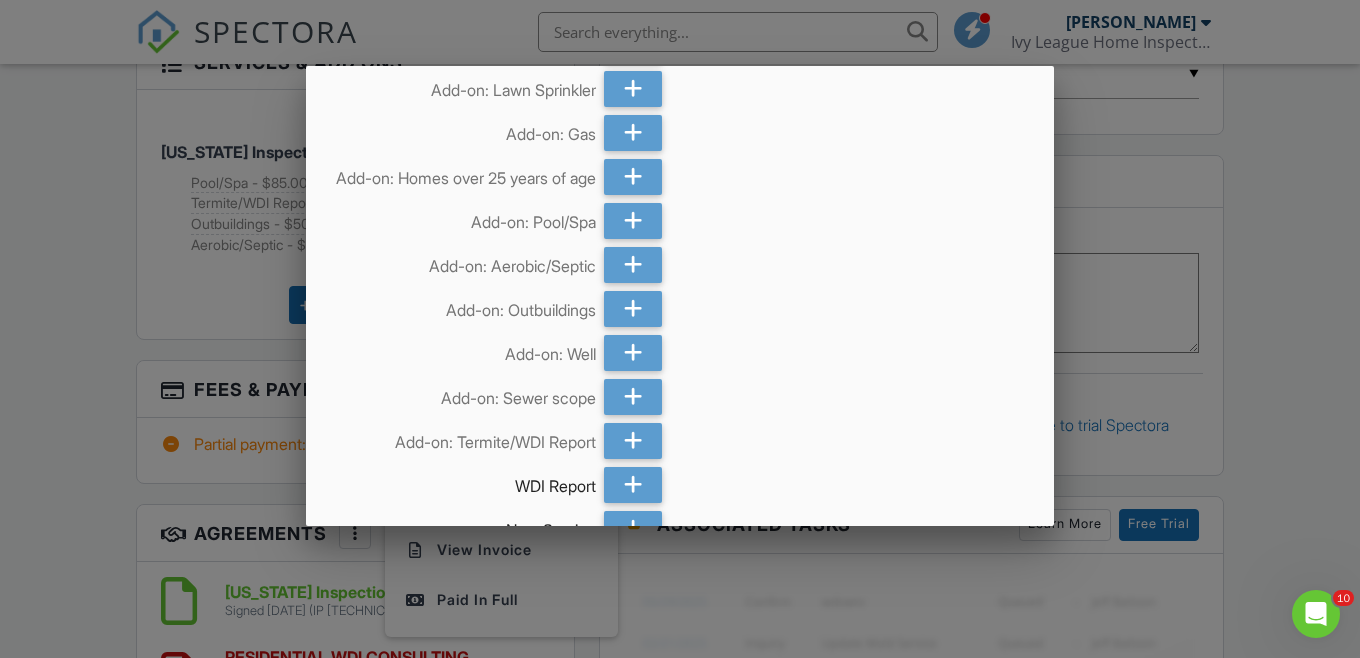 scroll, scrollTop: 134, scrollLeft: 0, axis: vertical 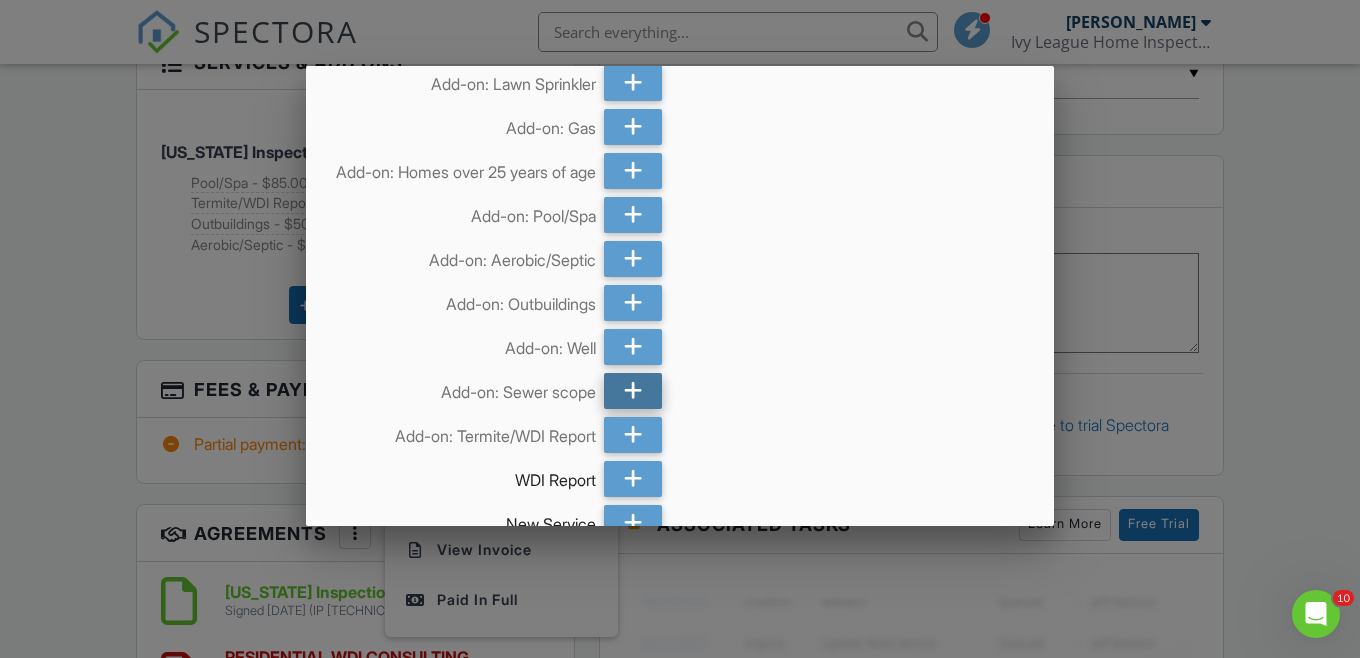 click 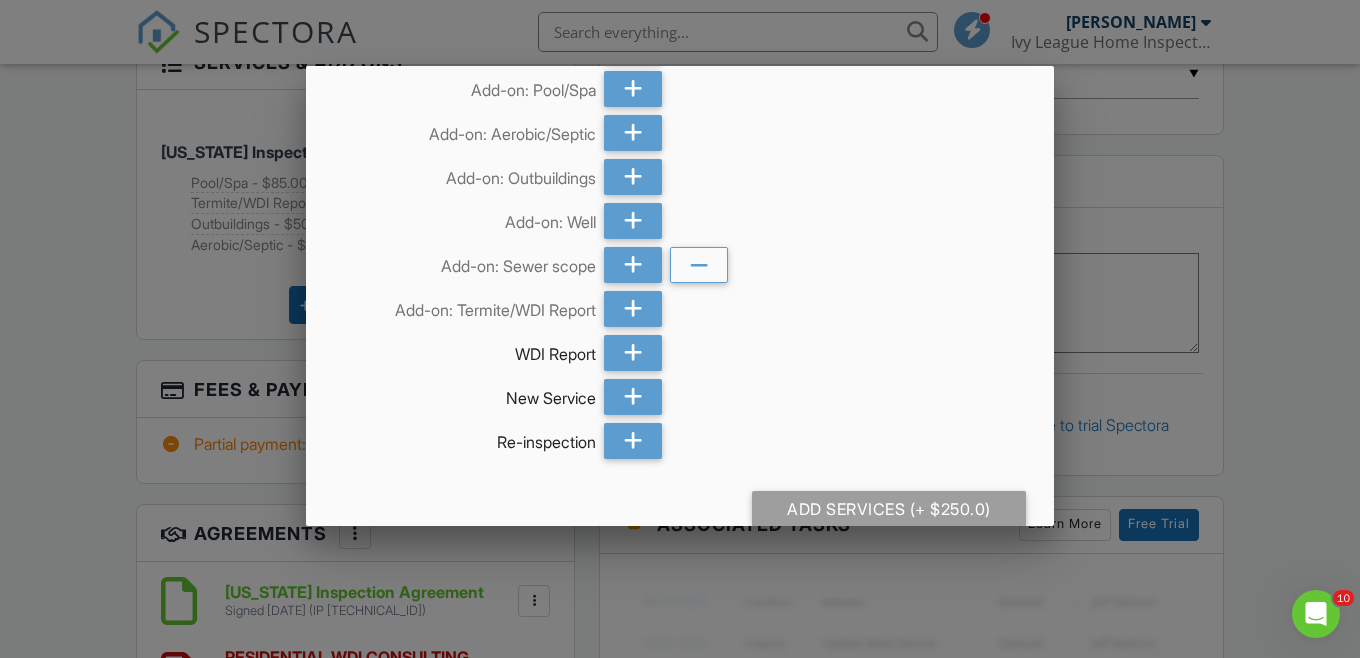 scroll, scrollTop: 308, scrollLeft: 0, axis: vertical 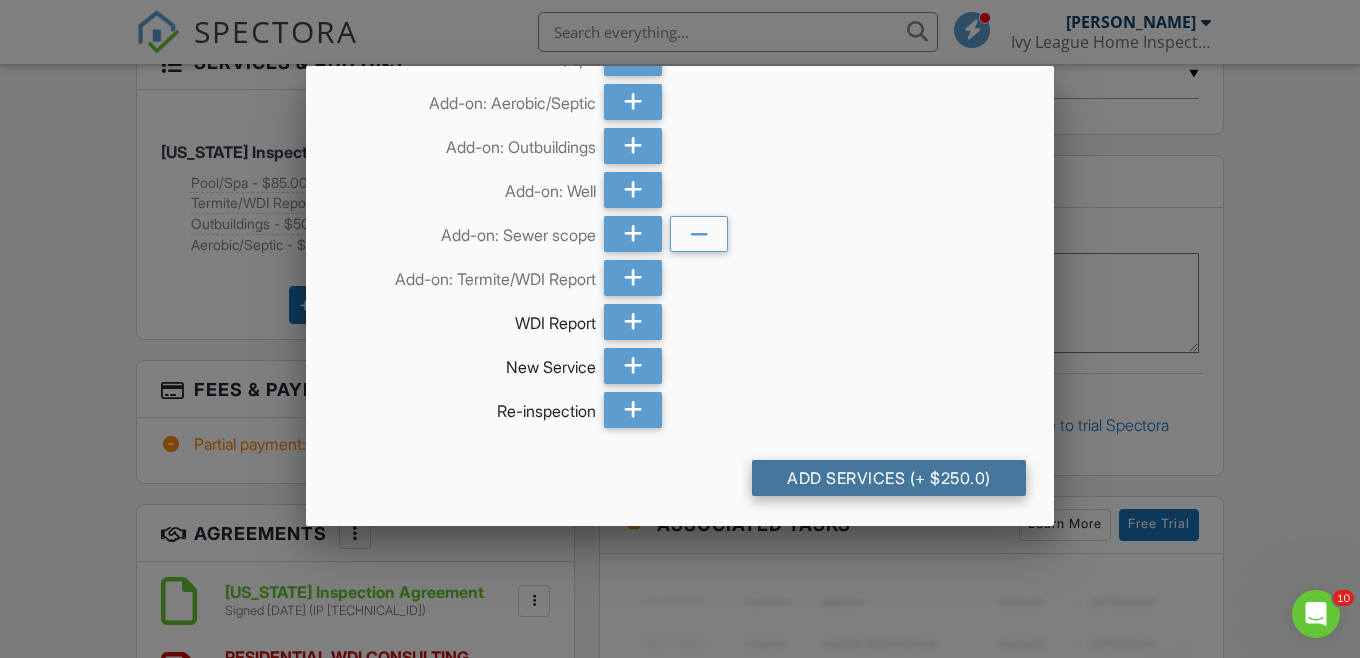 click on "Add Services
(+ $250.0)" 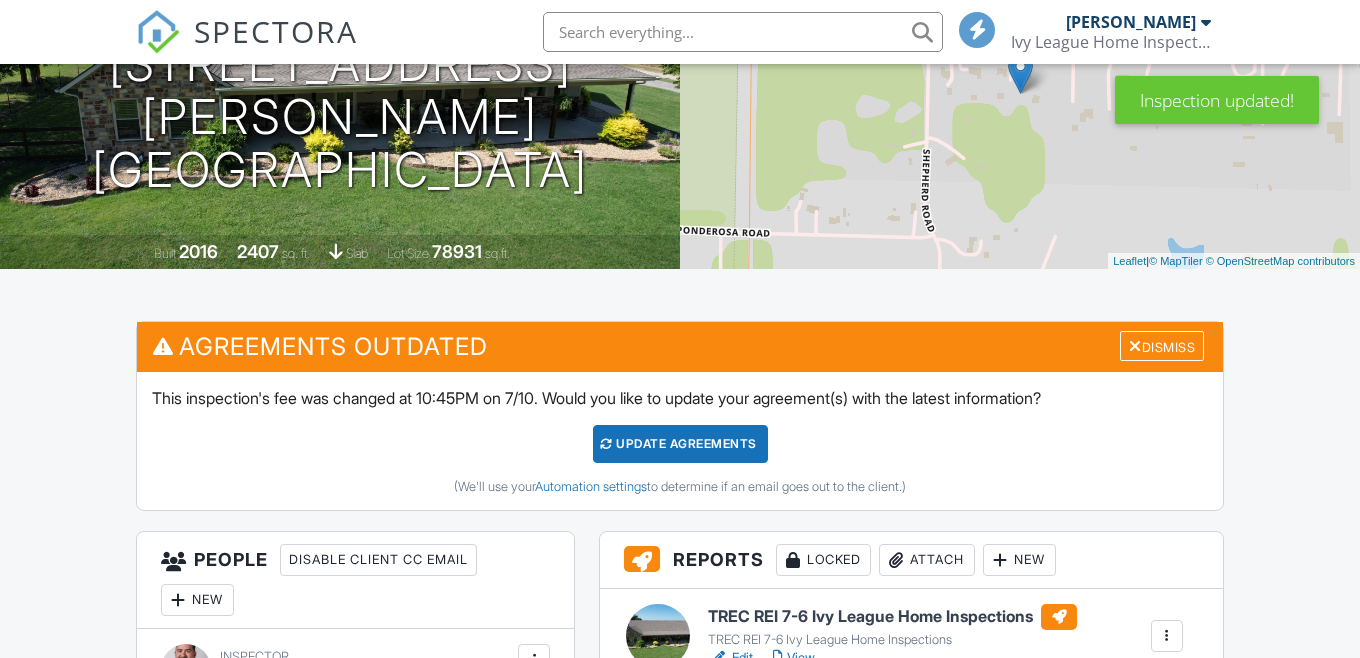 scroll, scrollTop: 410, scrollLeft: 0, axis: vertical 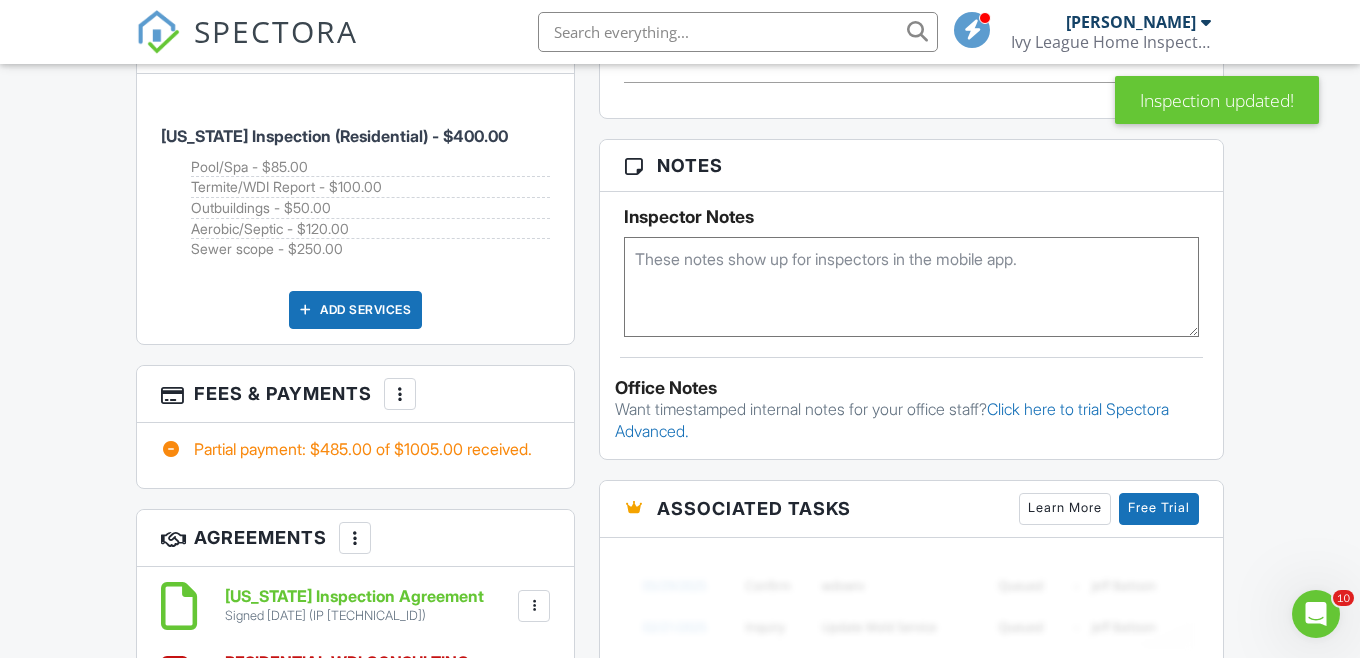 click at bounding box center [400, 394] 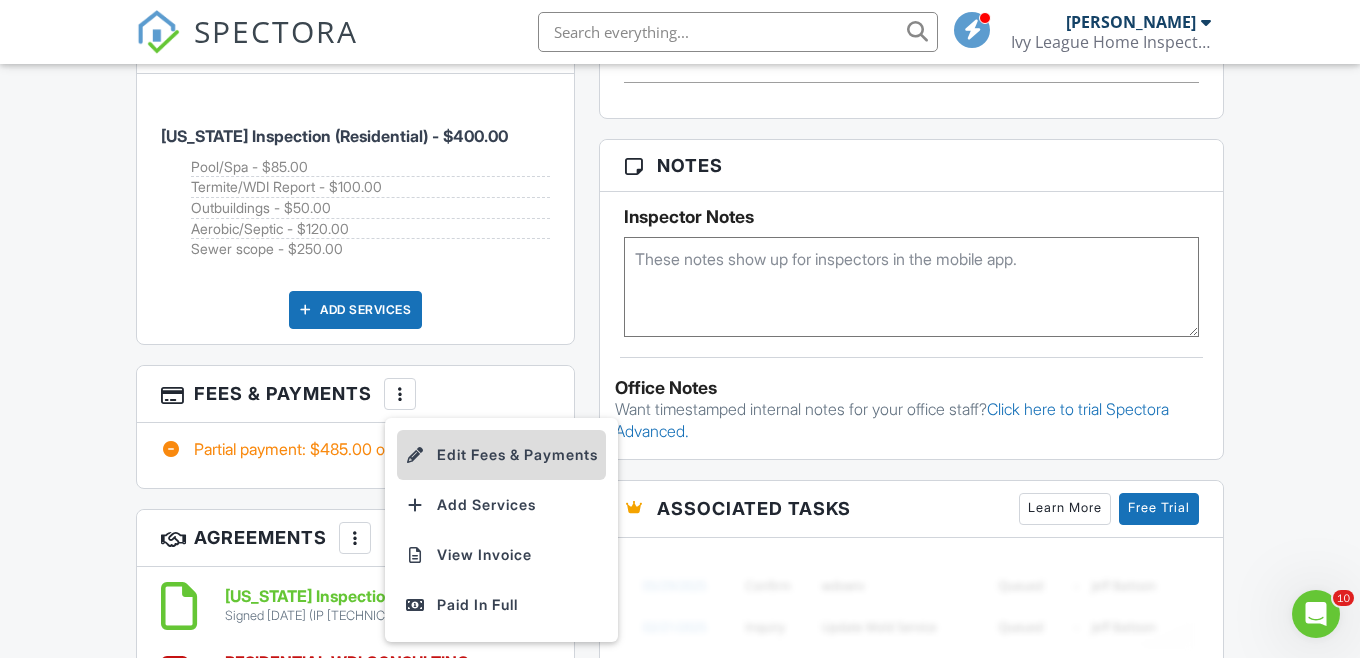 click at bounding box center (415, 455) 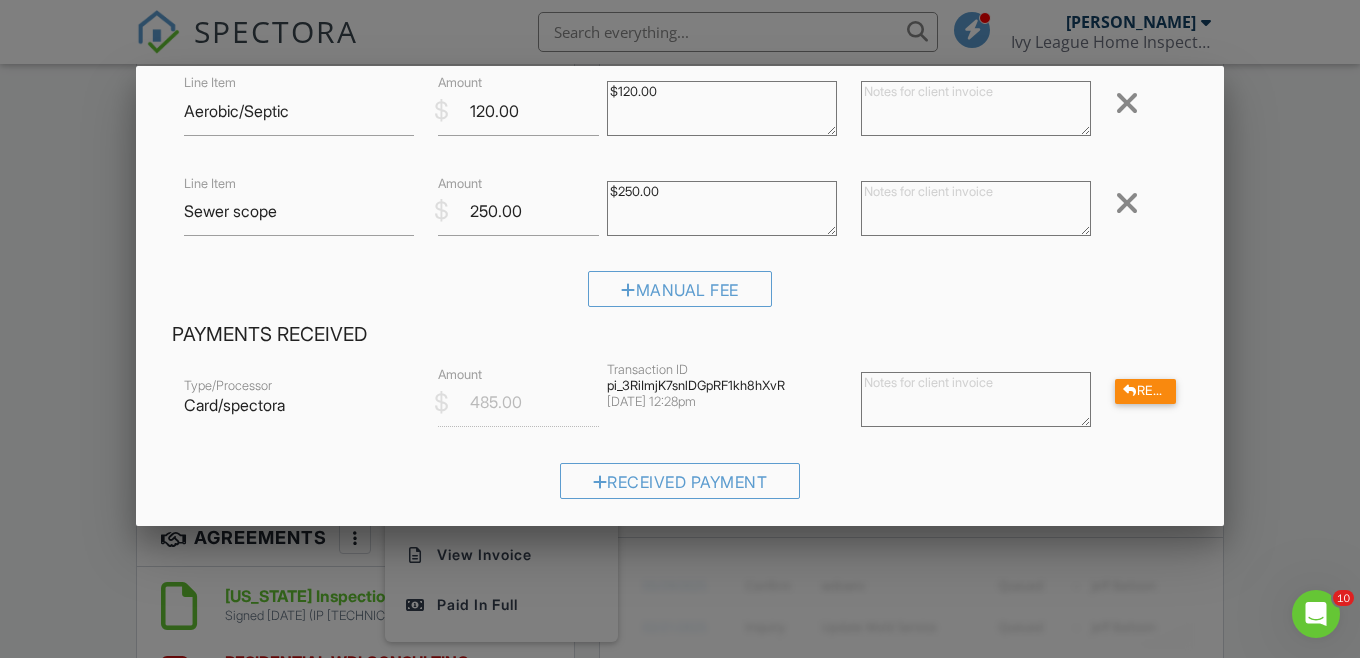 scroll, scrollTop: 537, scrollLeft: 0, axis: vertical 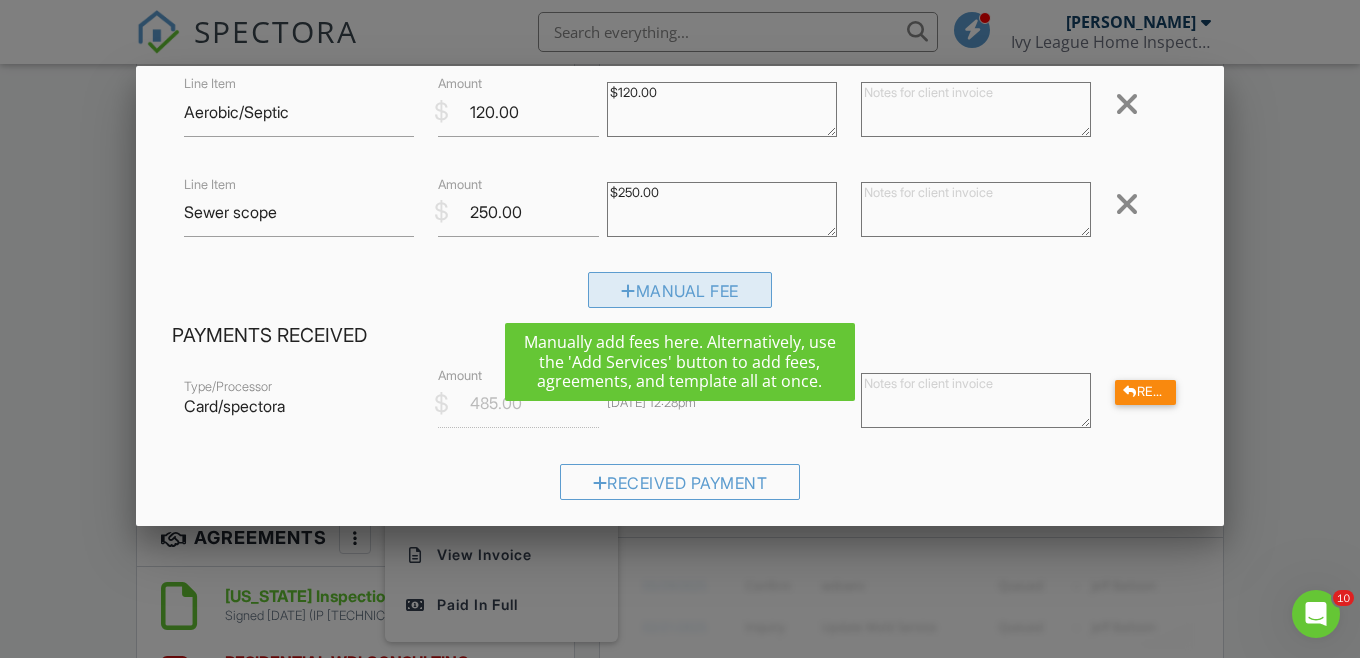 click on "Manual Fee" at bounding box center [680, 290] 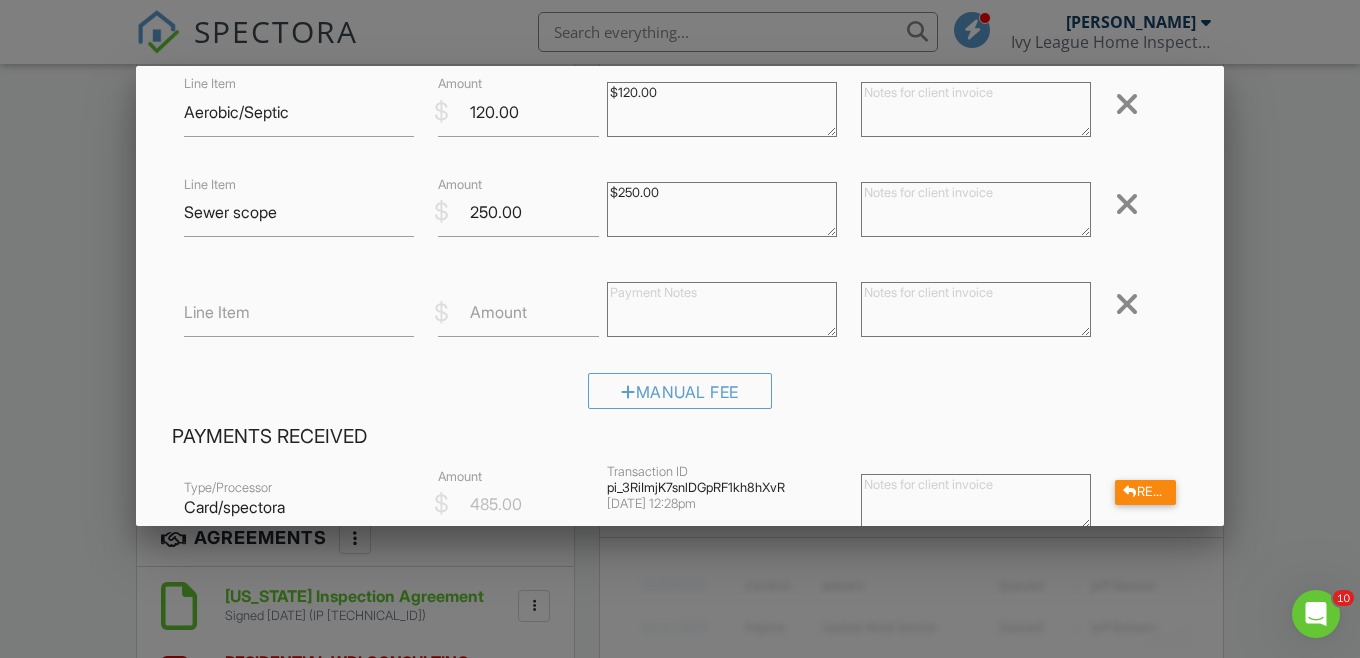 click on "Line Item" at bounding box center [217, 312] 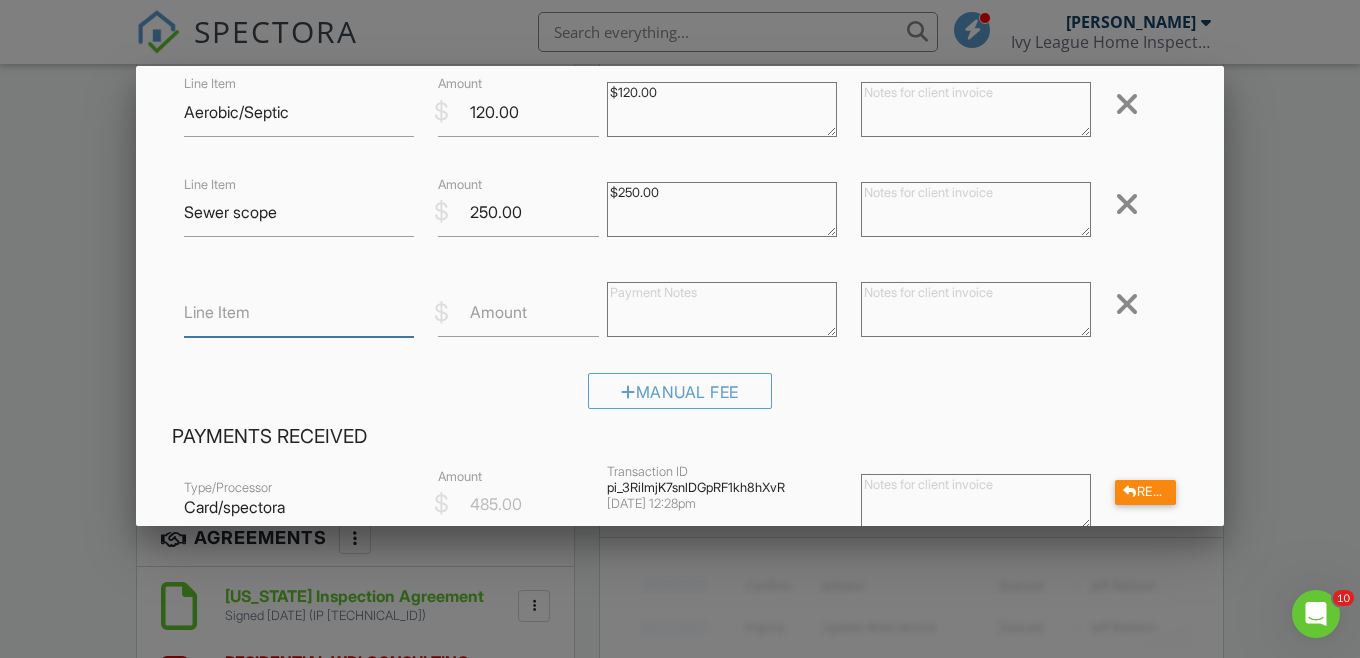 click on "Line Item" at bounding box center [299, 312] 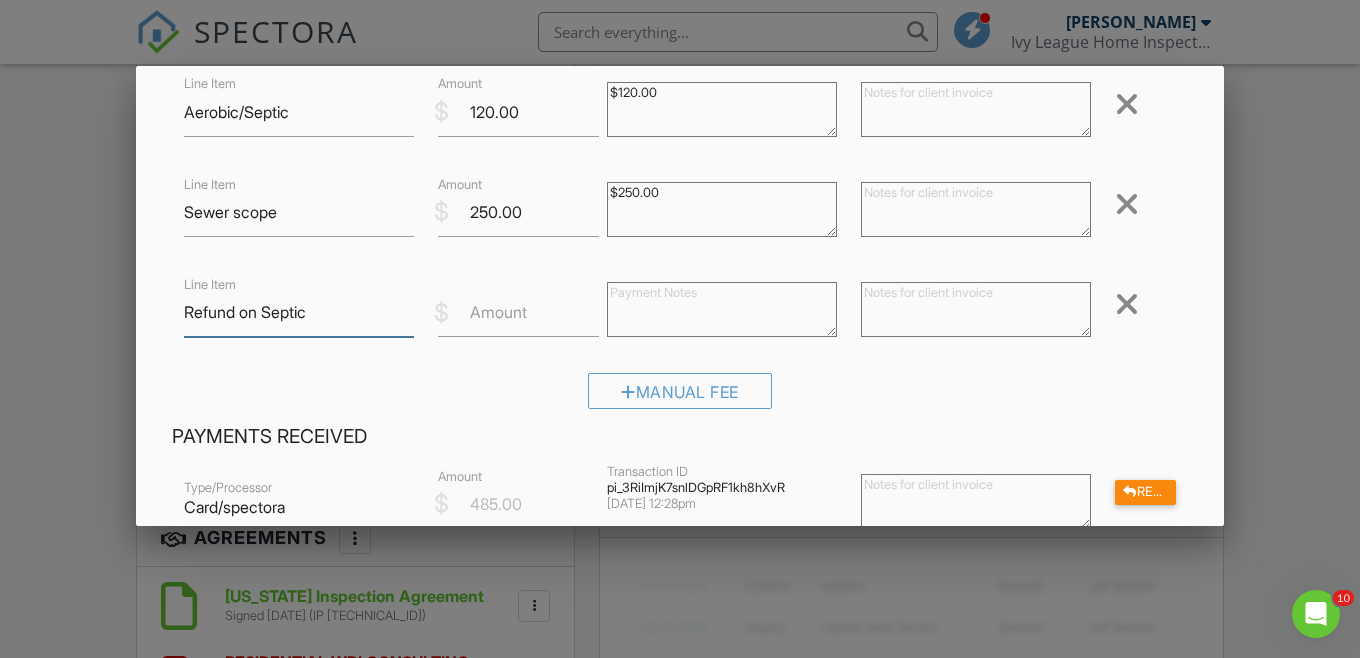type on "Refund on Septic" 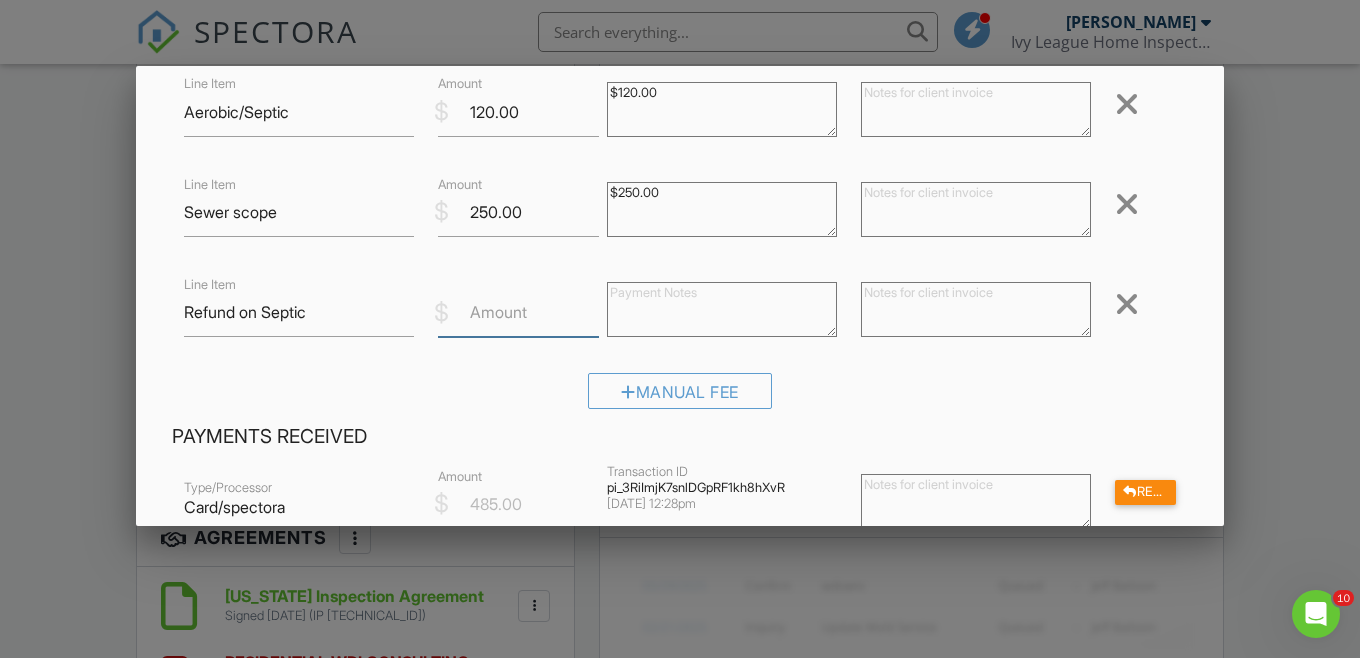 click on "Amount" at bounding box center [518, 312] 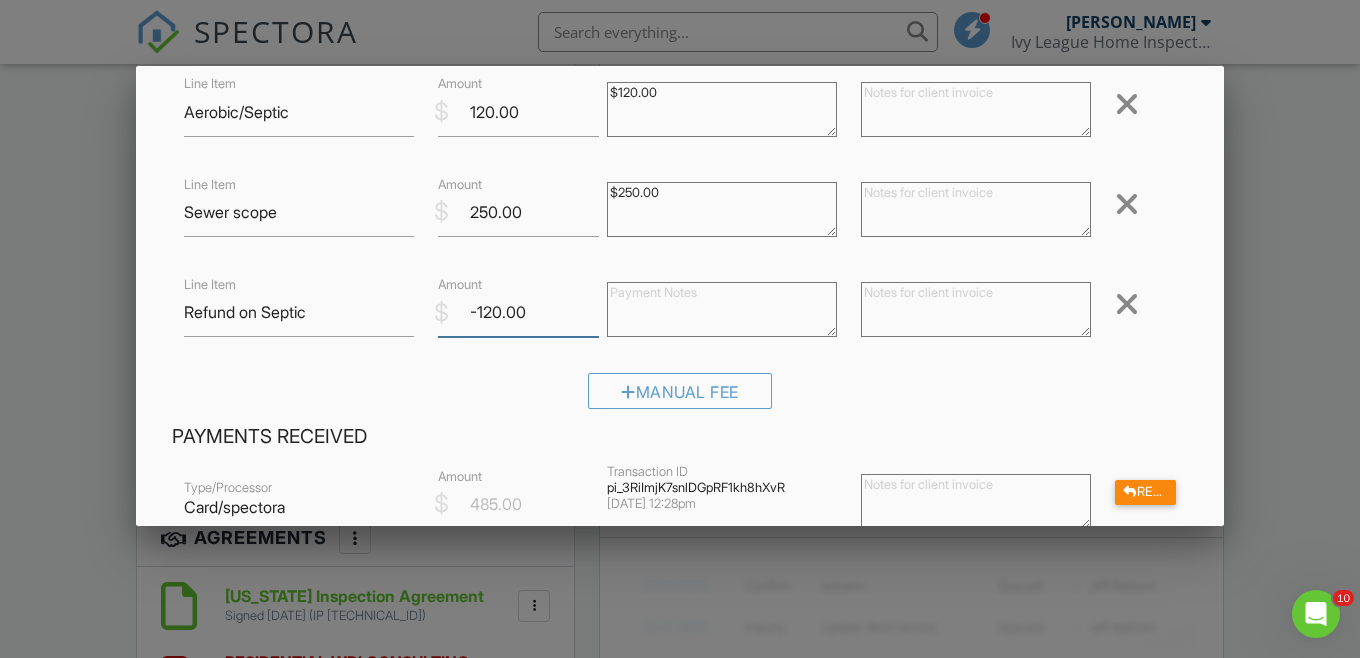 type on "-120.00" 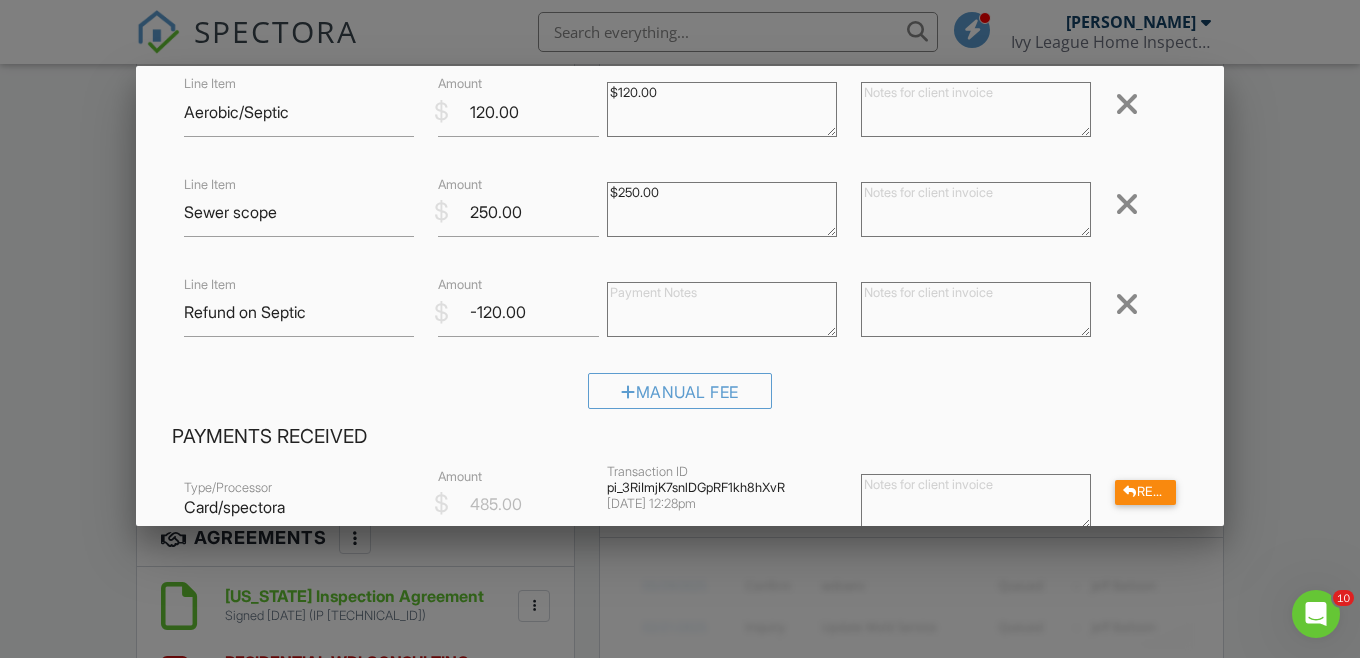 click on "Manual Fee" at bounding box center (680, 398) 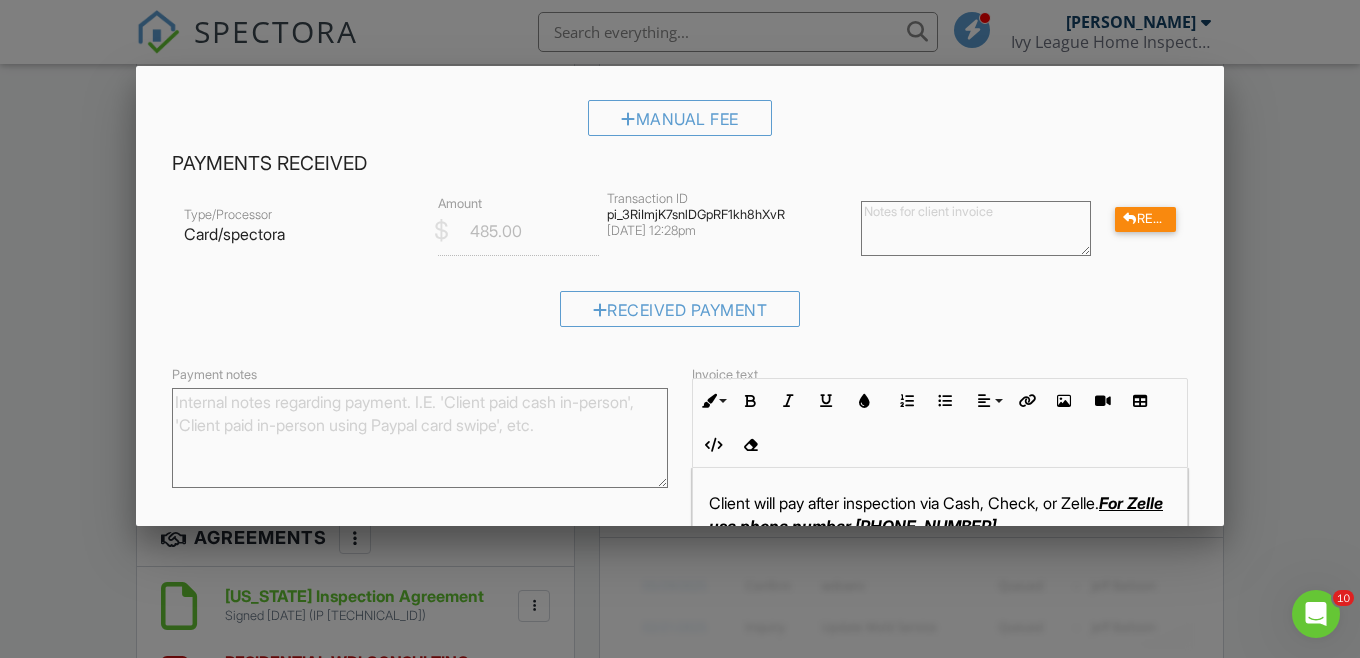 scroll, scrollTop: 996, scrollLeft: 0, axis: vertical 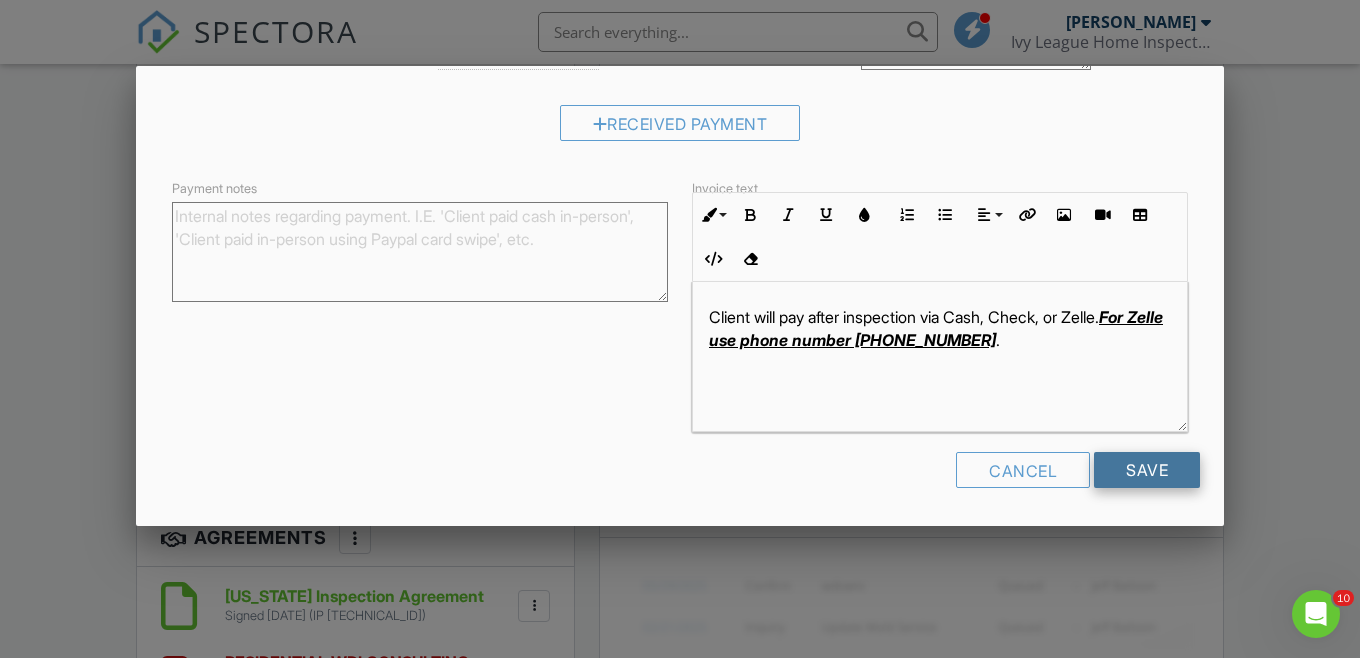 click on "Save" at bounding box center [1147, 470] 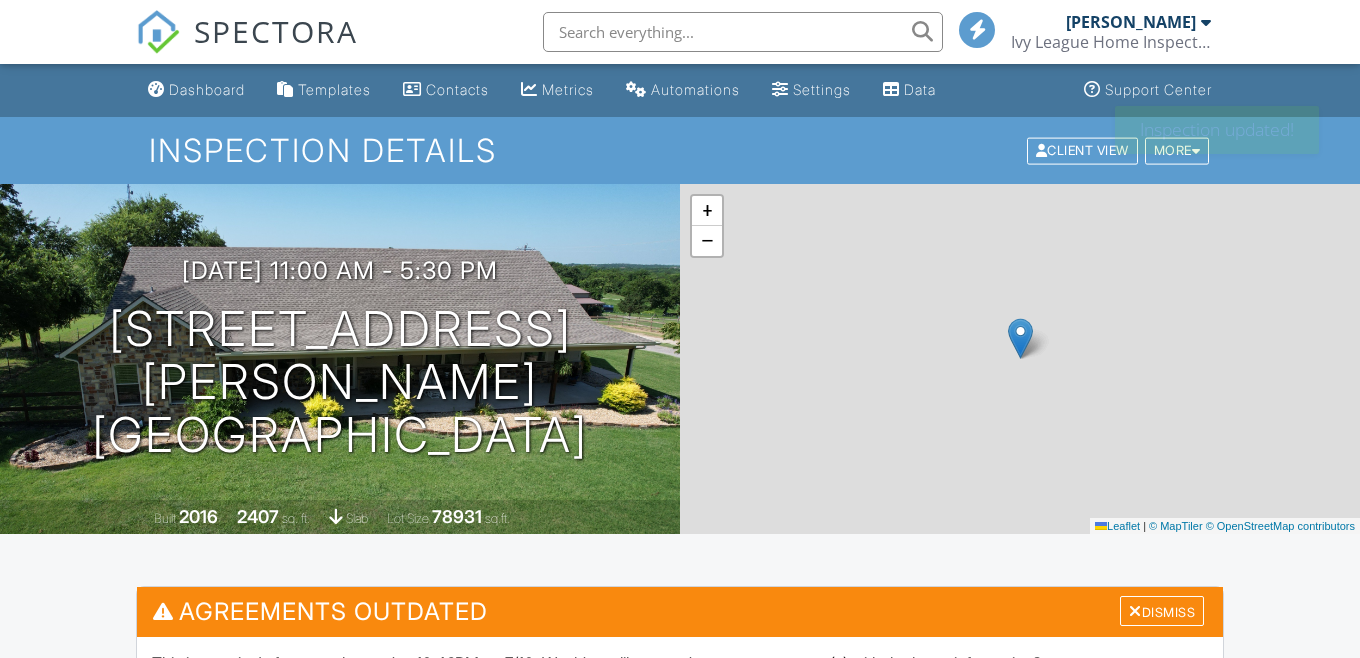 scroll, scrollTop: 1146, scrollLeft: 0, axis: vertical 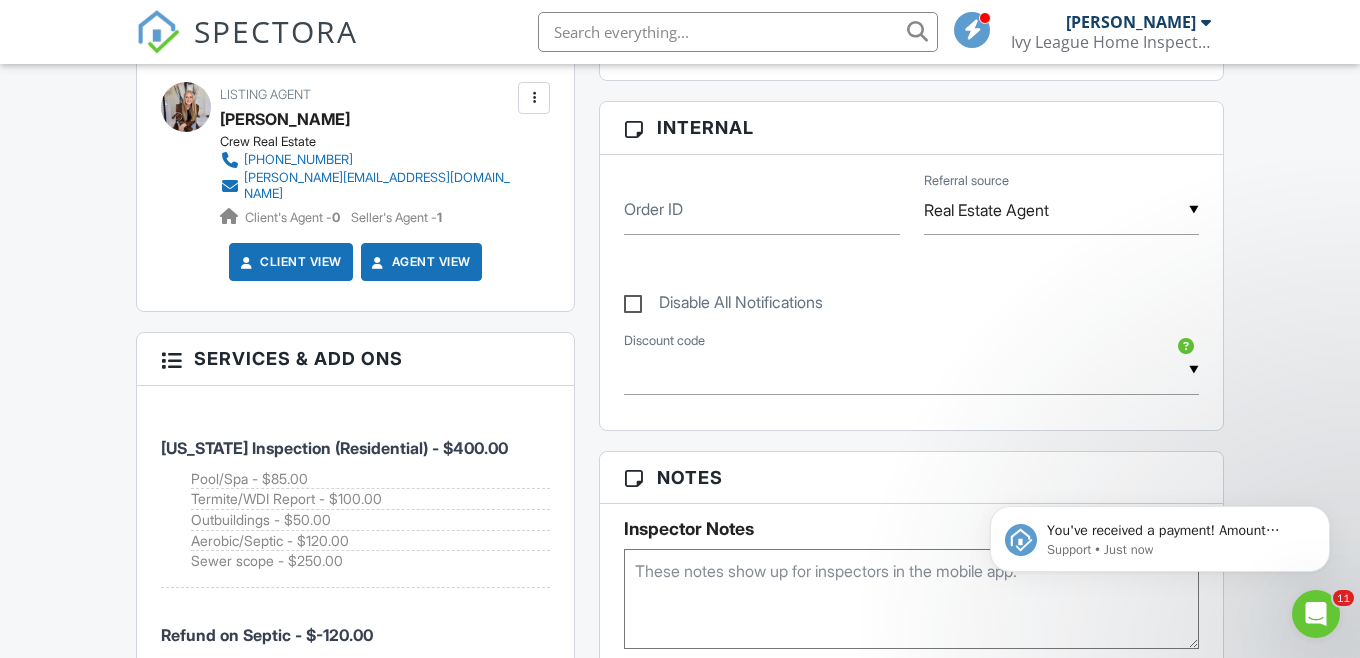 click on "Disable All Notifications" at bounding box center [911, 292] 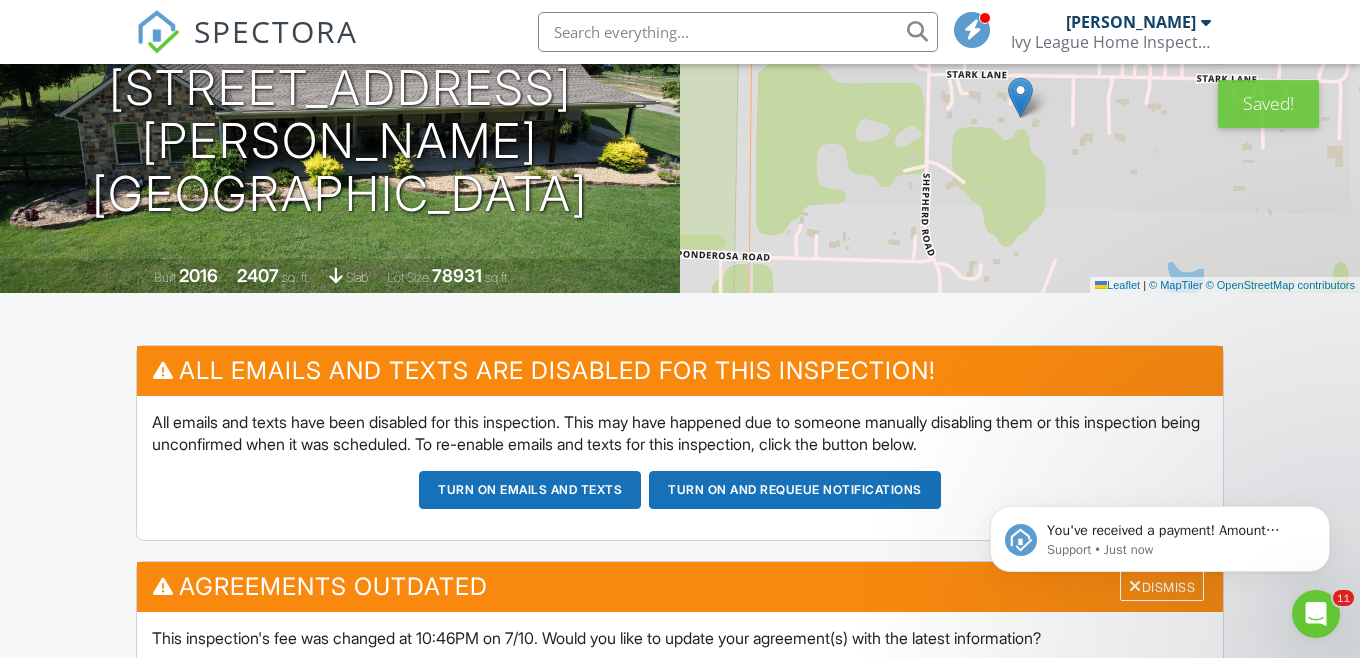 scroll, scrollTop: 366, scrollLeft: 0, axis: vertical 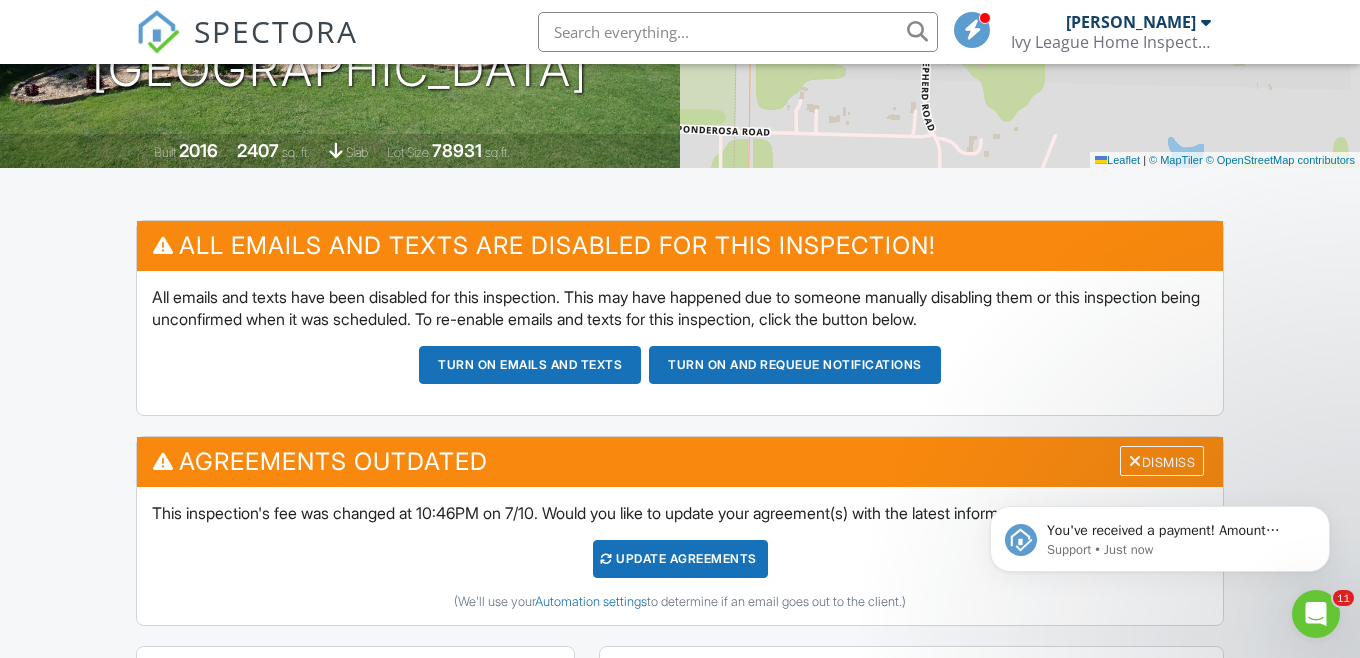 click on "Update Agreements" at bounding box center [680, 559] 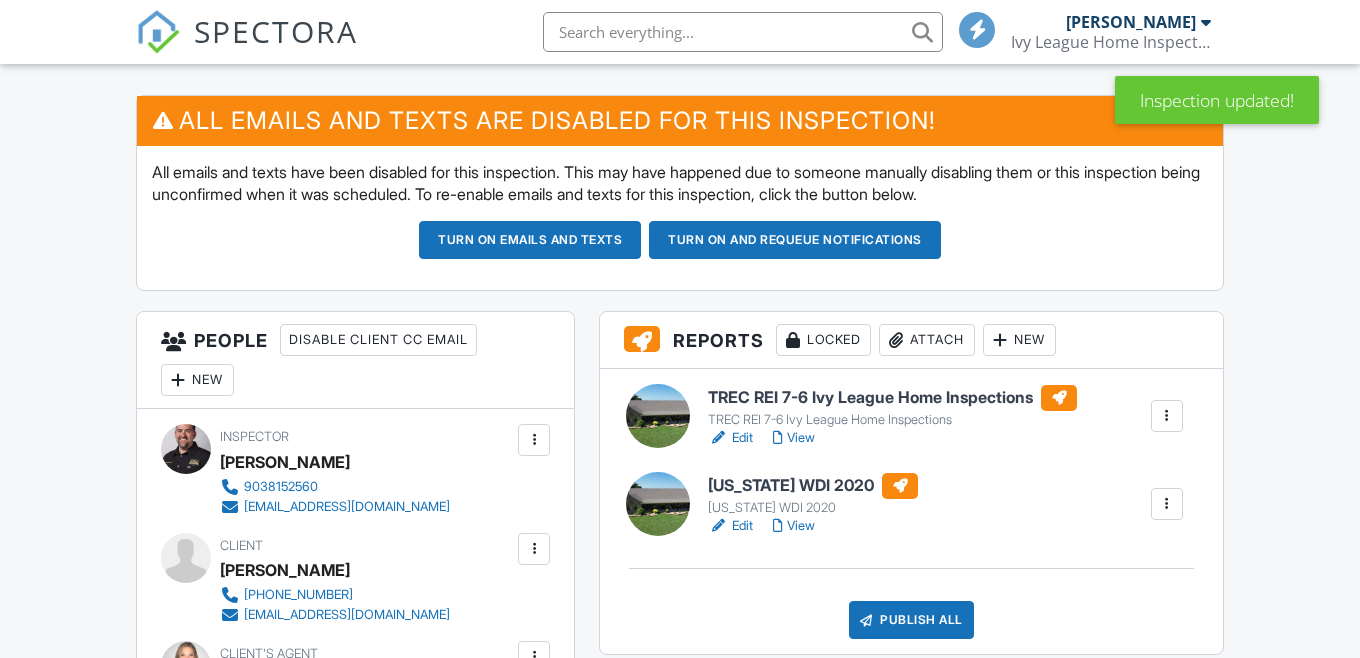 scroll, scrollTop: 491, scrollLeft: 0, axis: vertical 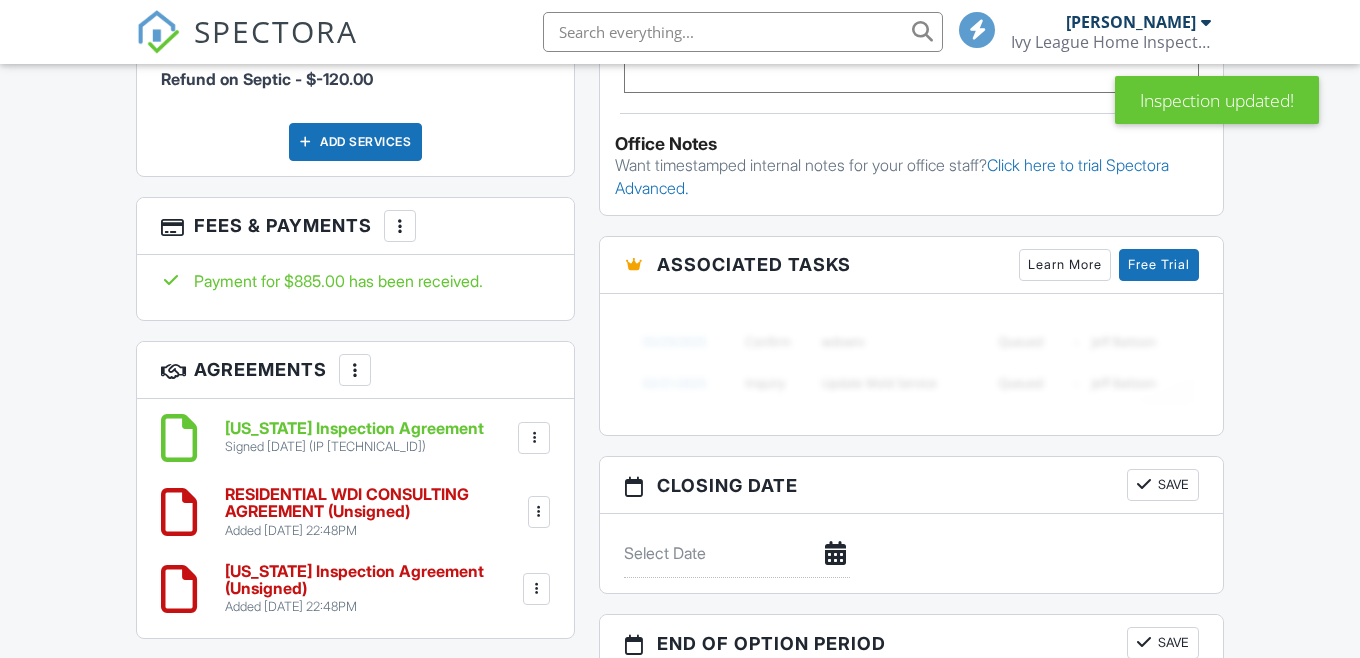 click on "RESIDENTIAL WDI CONSULTING AGREEMENT
(Unsigned)" at bounding box center [374, 503] 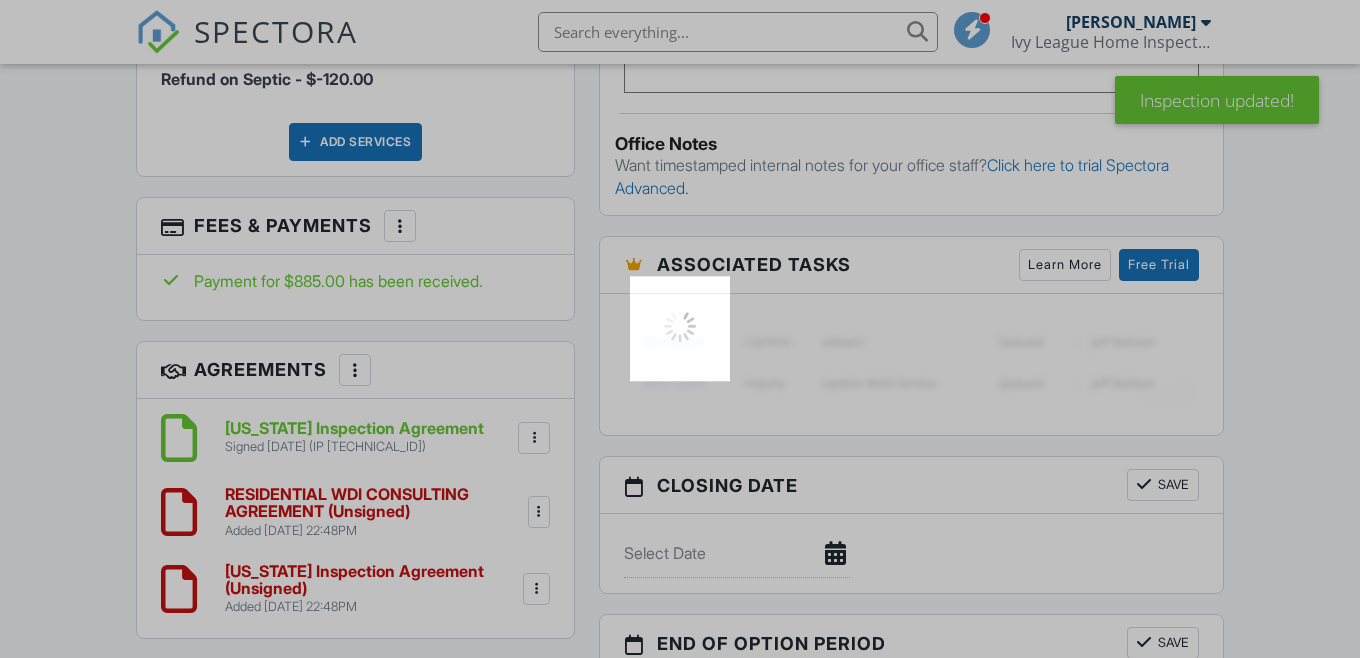 scroll, scrollTop: 1770, scrollLeft: 0, axis: vertical 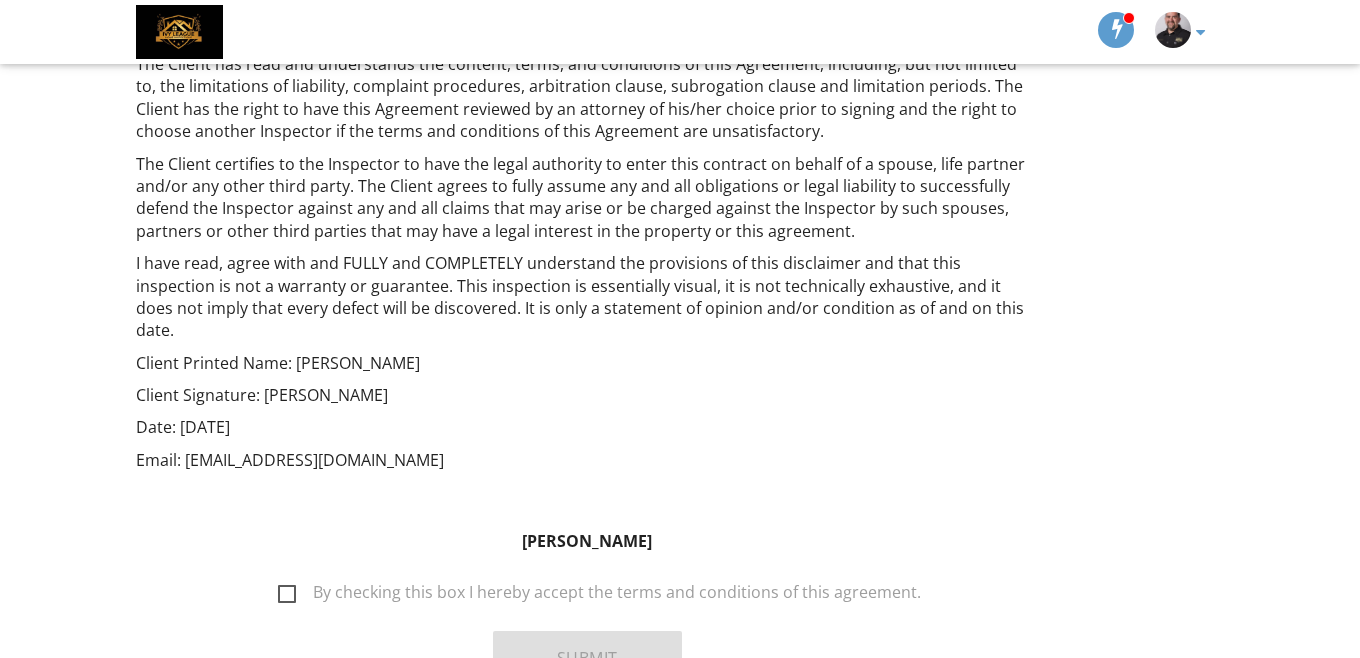click on "By checking this box I hereby accept the terms and conditions of this agreement." at bounding box center [599, 595] 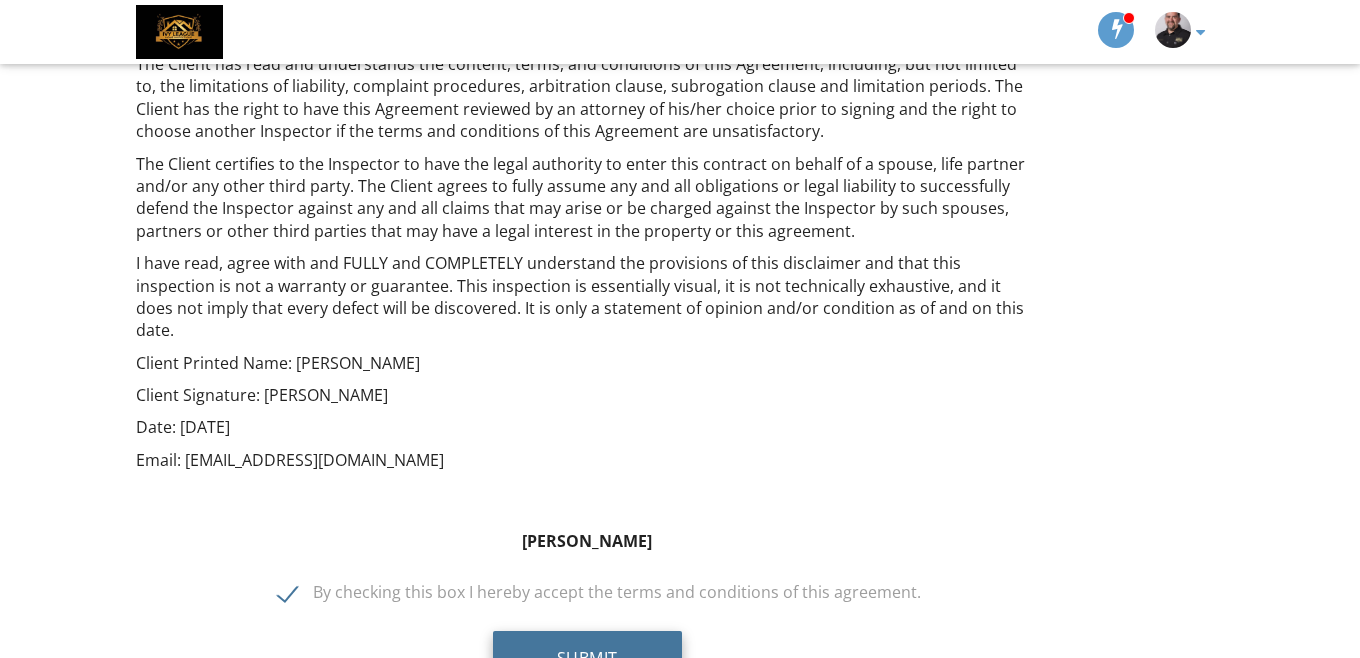 click on "Submit" at bounding box center (587, 658) 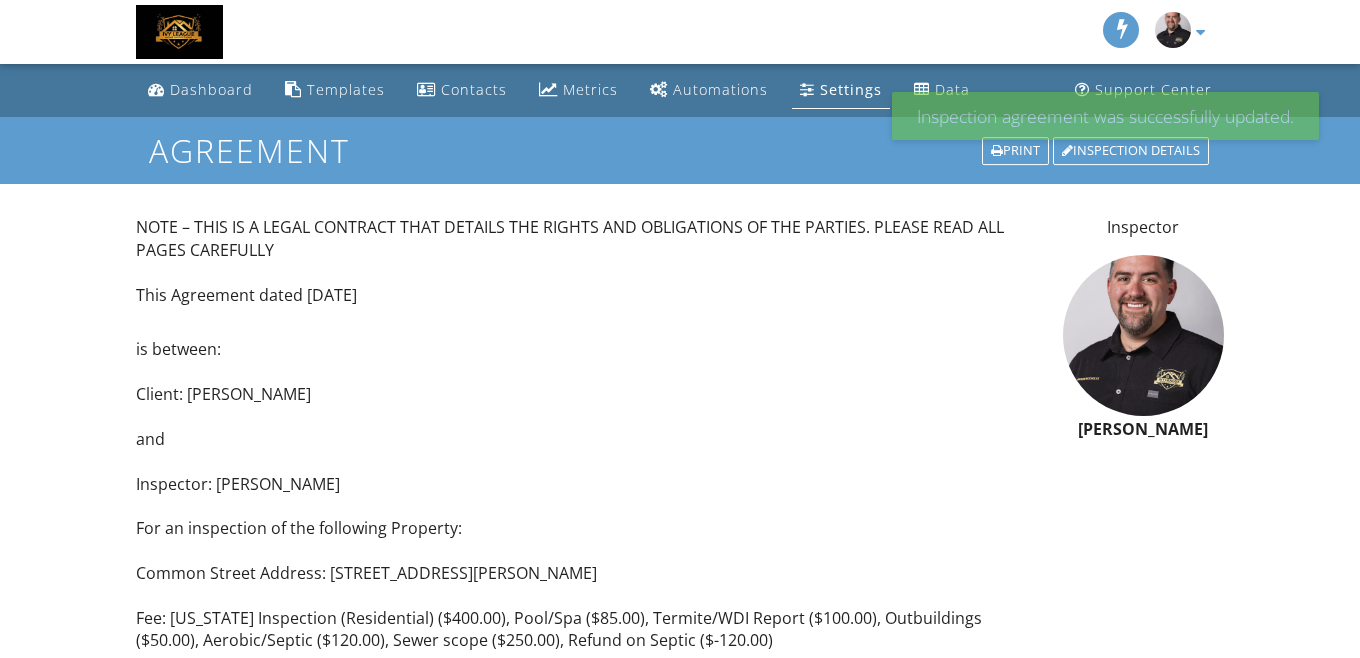 scroll, scrollTop: 0, scrollLeft: 0, axis: both 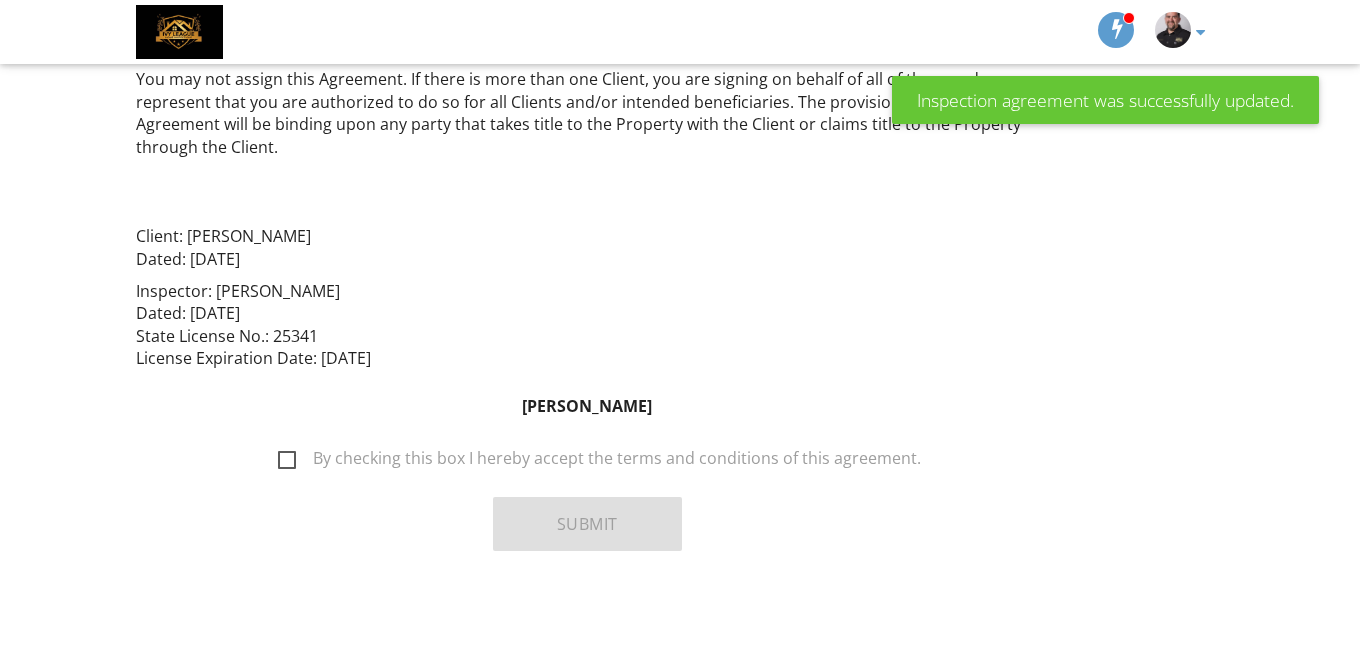 click on "By checking this box I hereby accept the terms and conditions of this agreement." at bounding box center [599, 461] 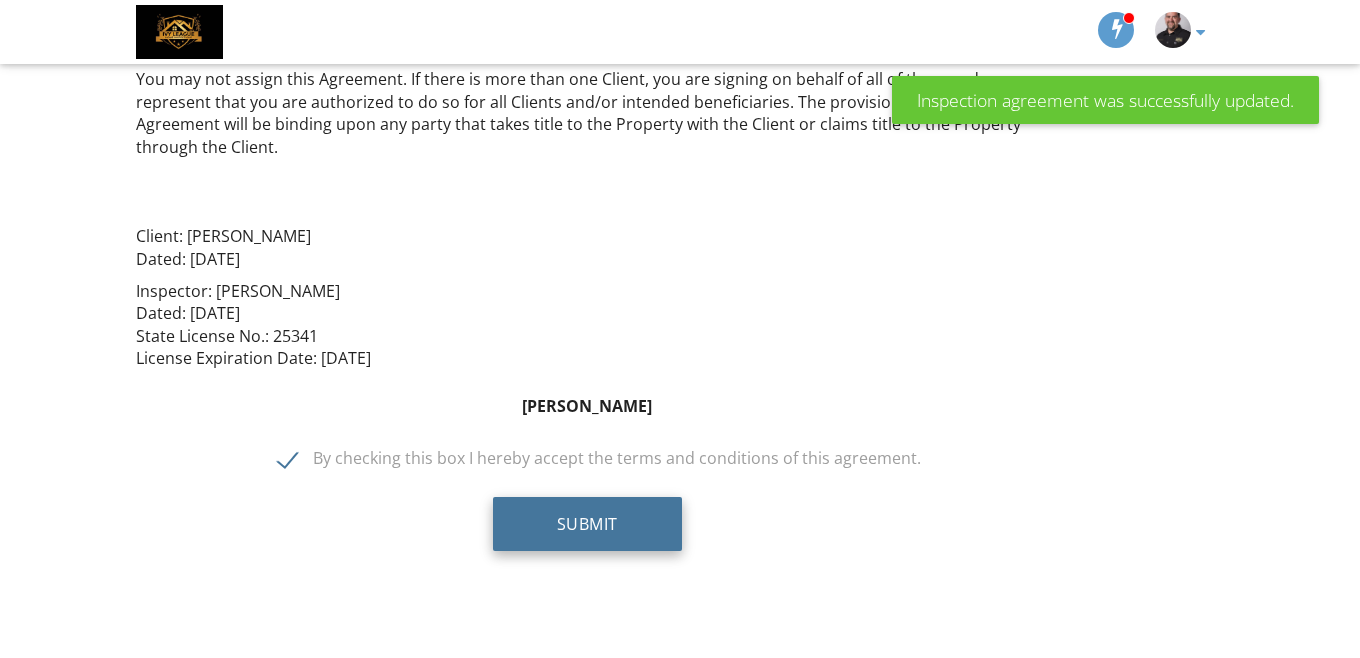 click on "Submit" at bounding box center [587, 524] 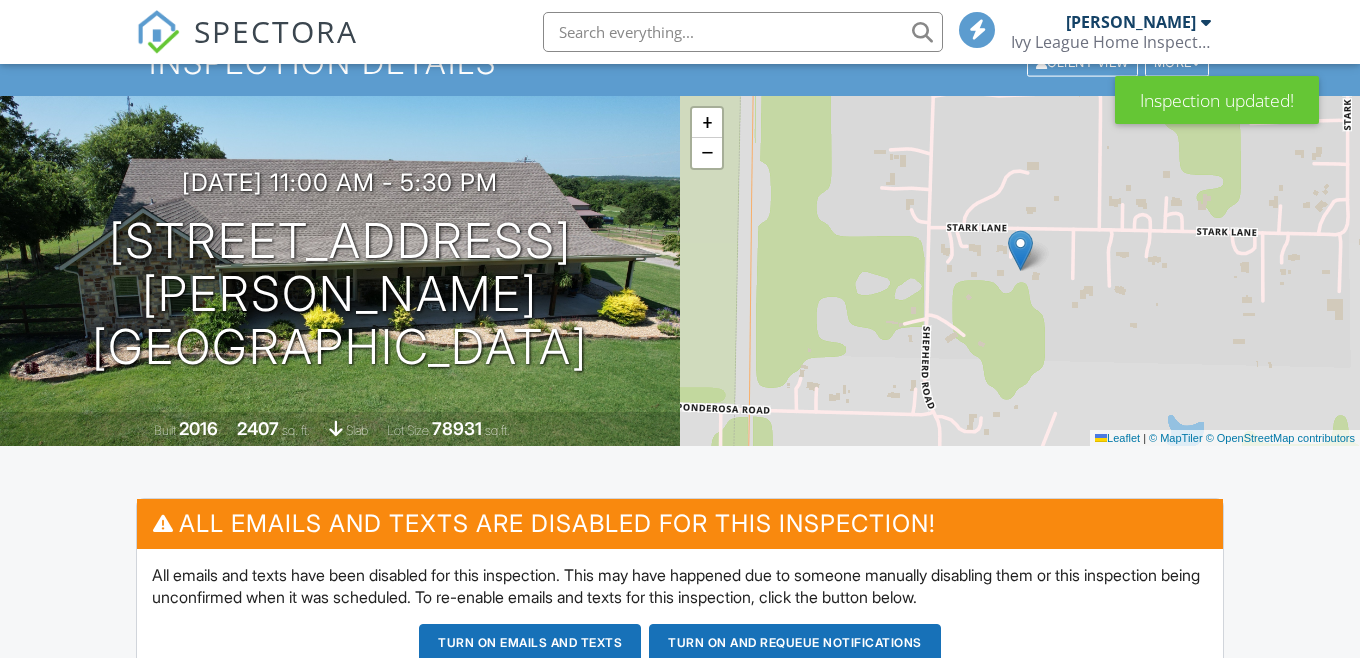 scroll, scrollTop: 80, scrollLeft: 0, axis: vertical 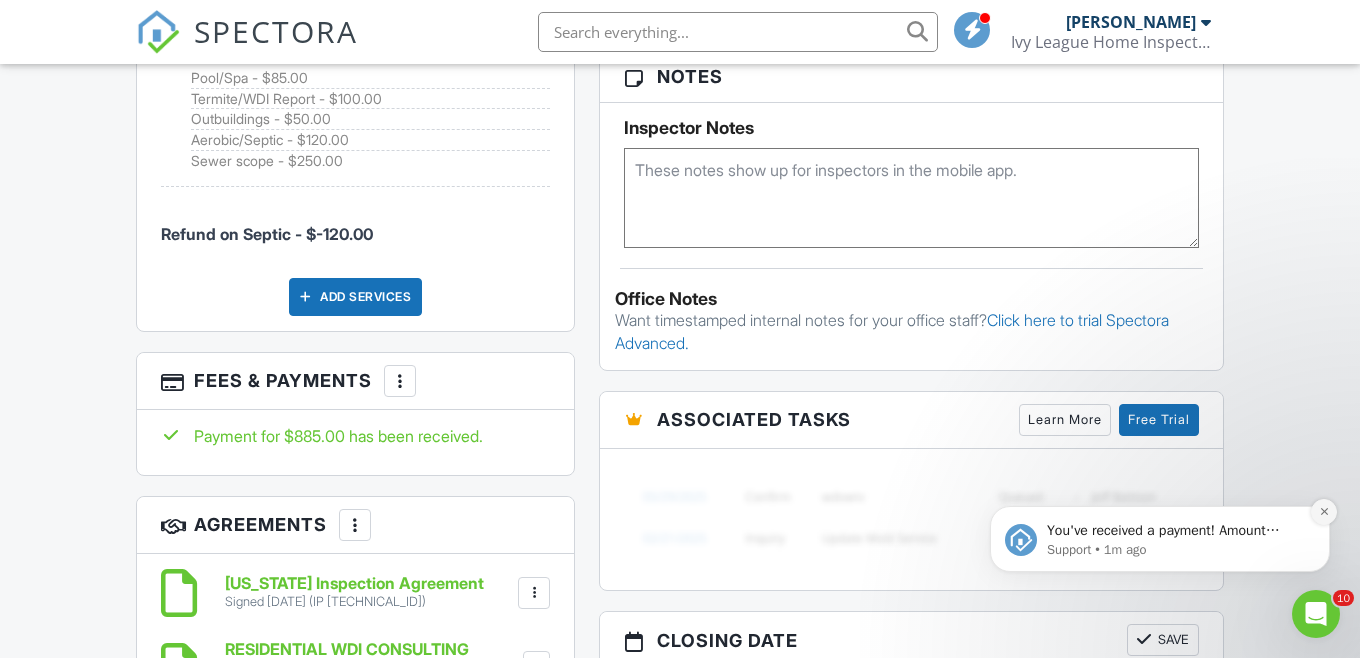 click 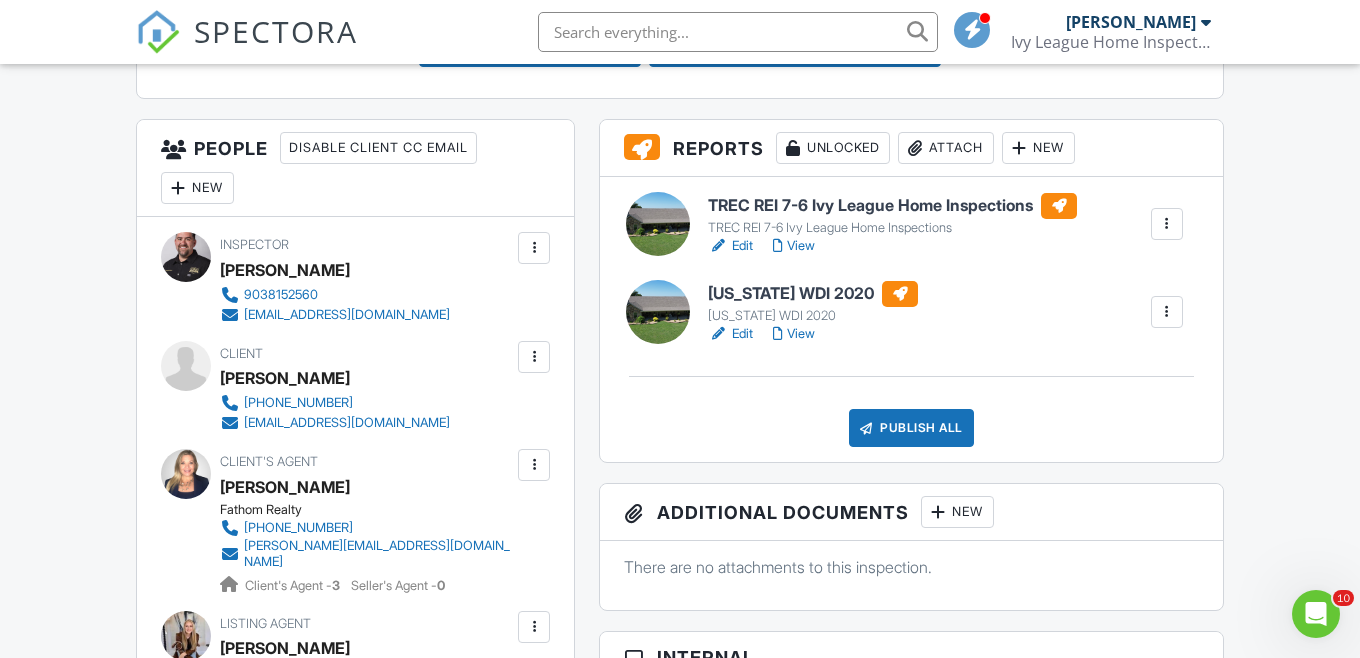 scroll, scrollTop: 678, scrollLeft: 0, axis: vertical 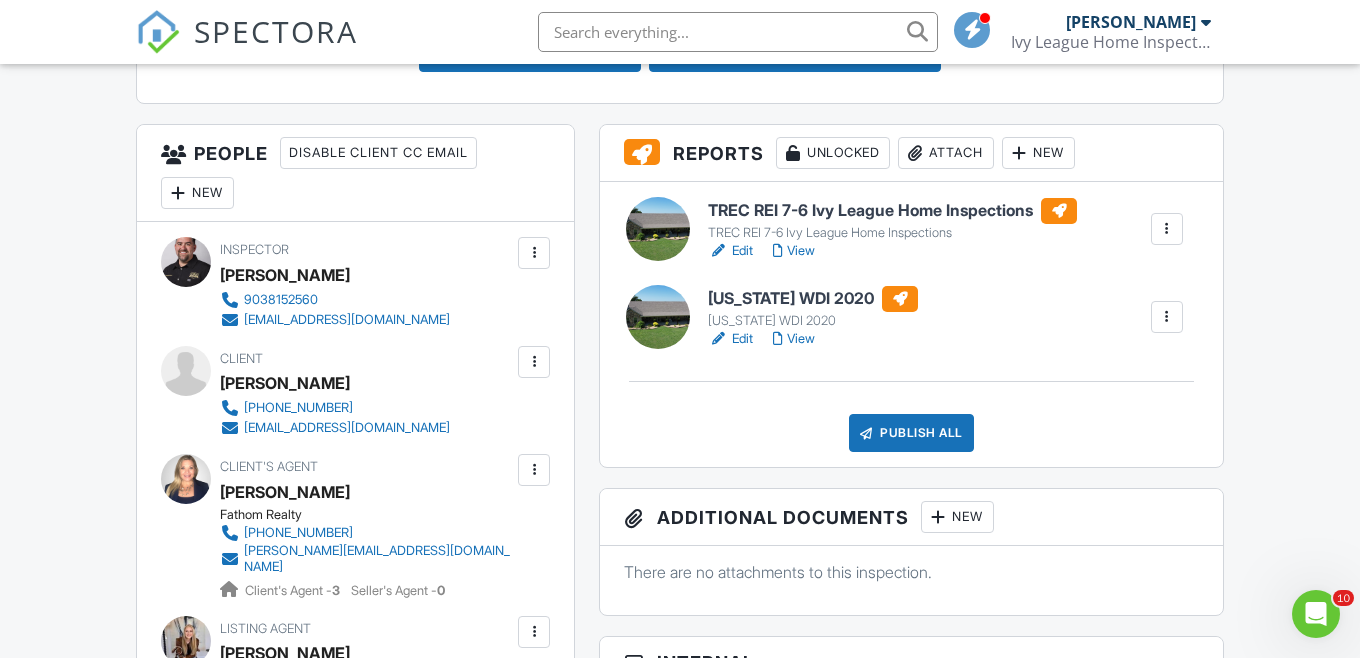 click on "Edit" at bounding box center [730, 251] 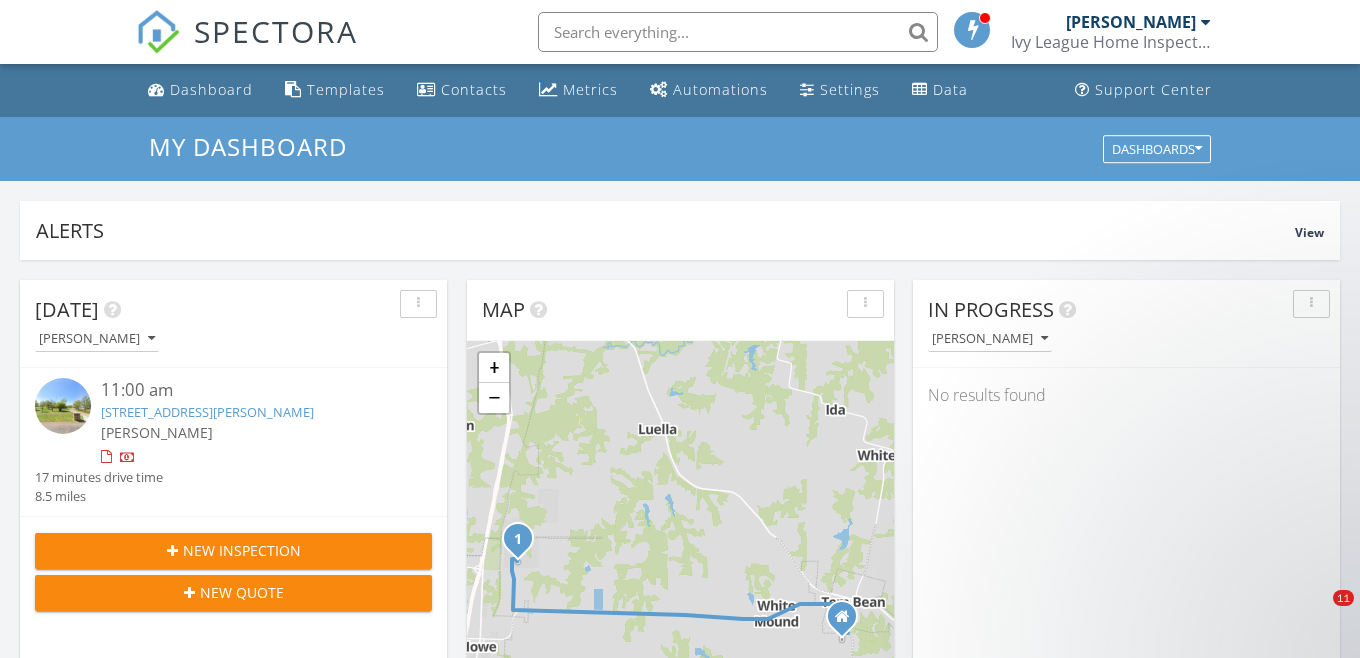scroll, scrollTop: 0, scrollLeft: 0, axis: both 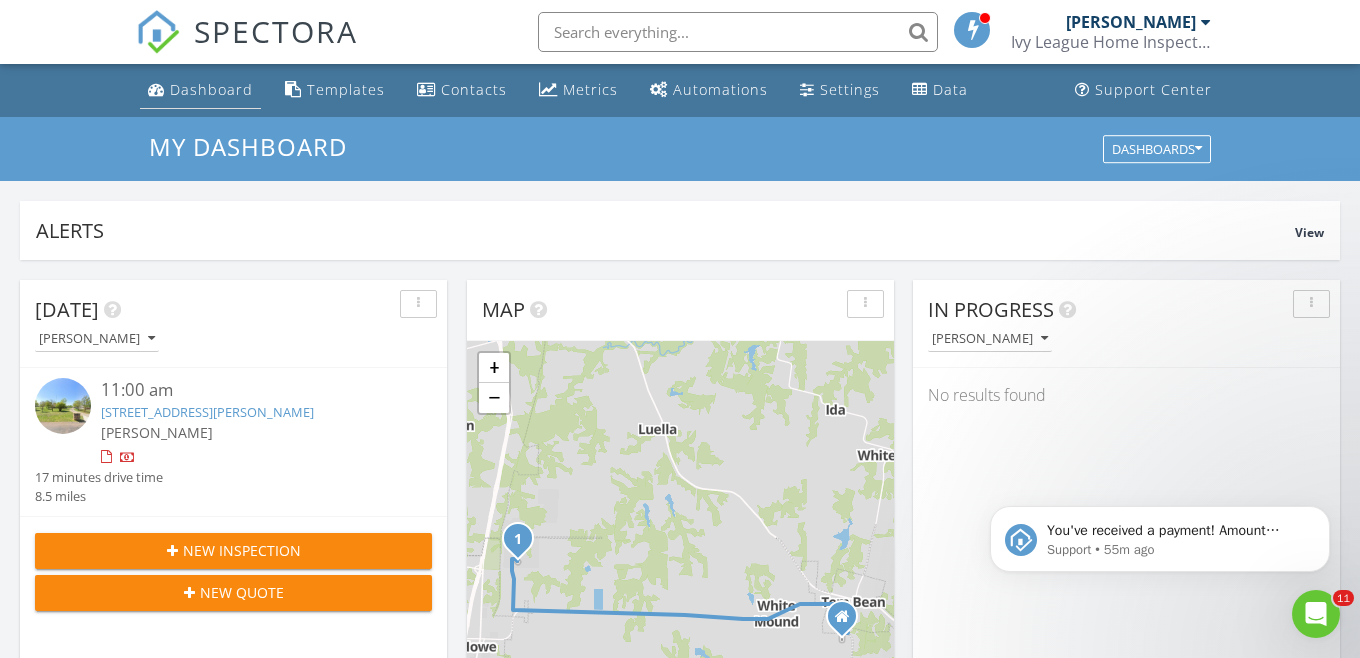 click on "Dashboard" at bounding box center (211, 89) 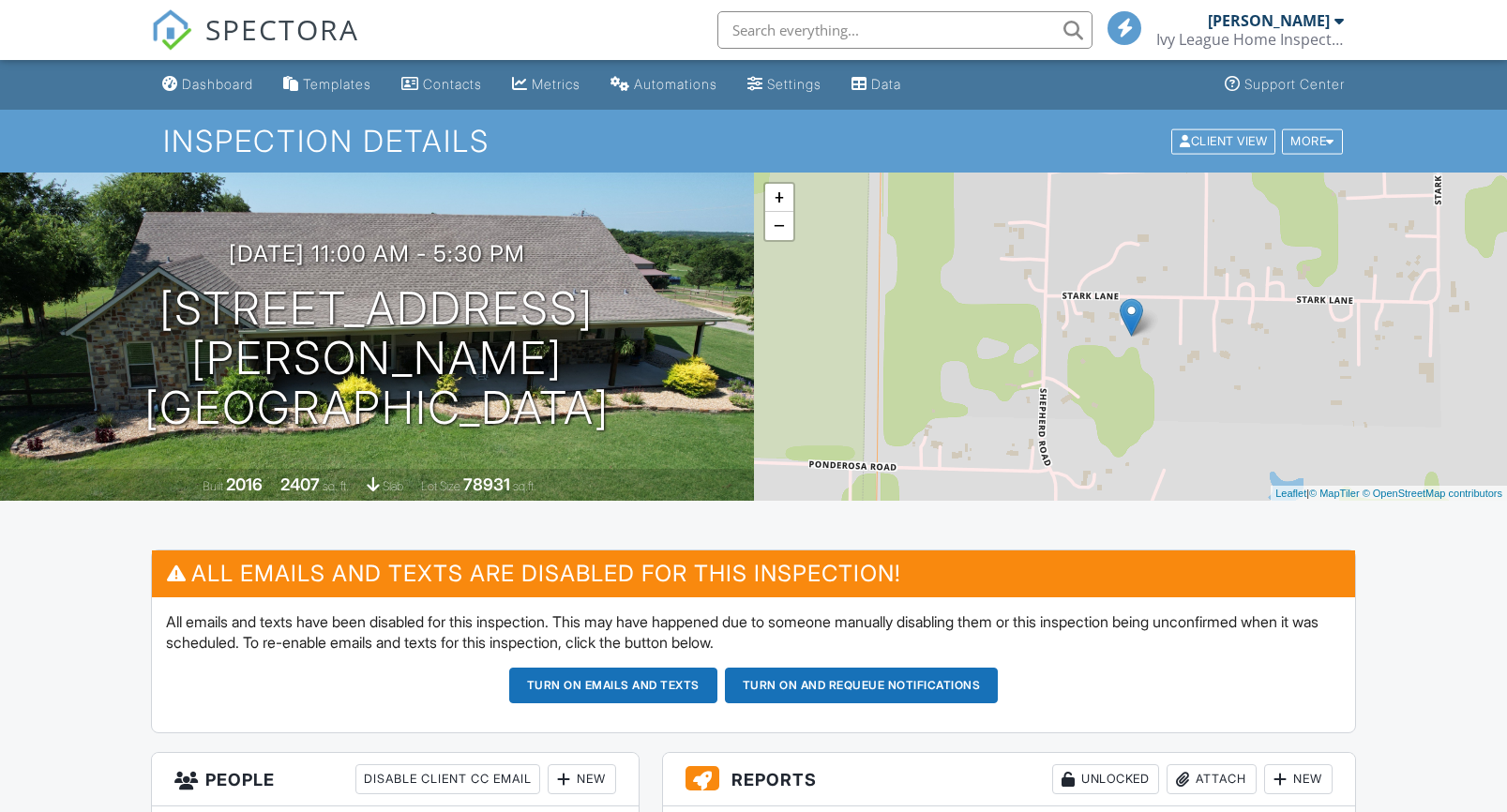 scroll, scrollTop: 0, scrollLeft: 0, axis: both 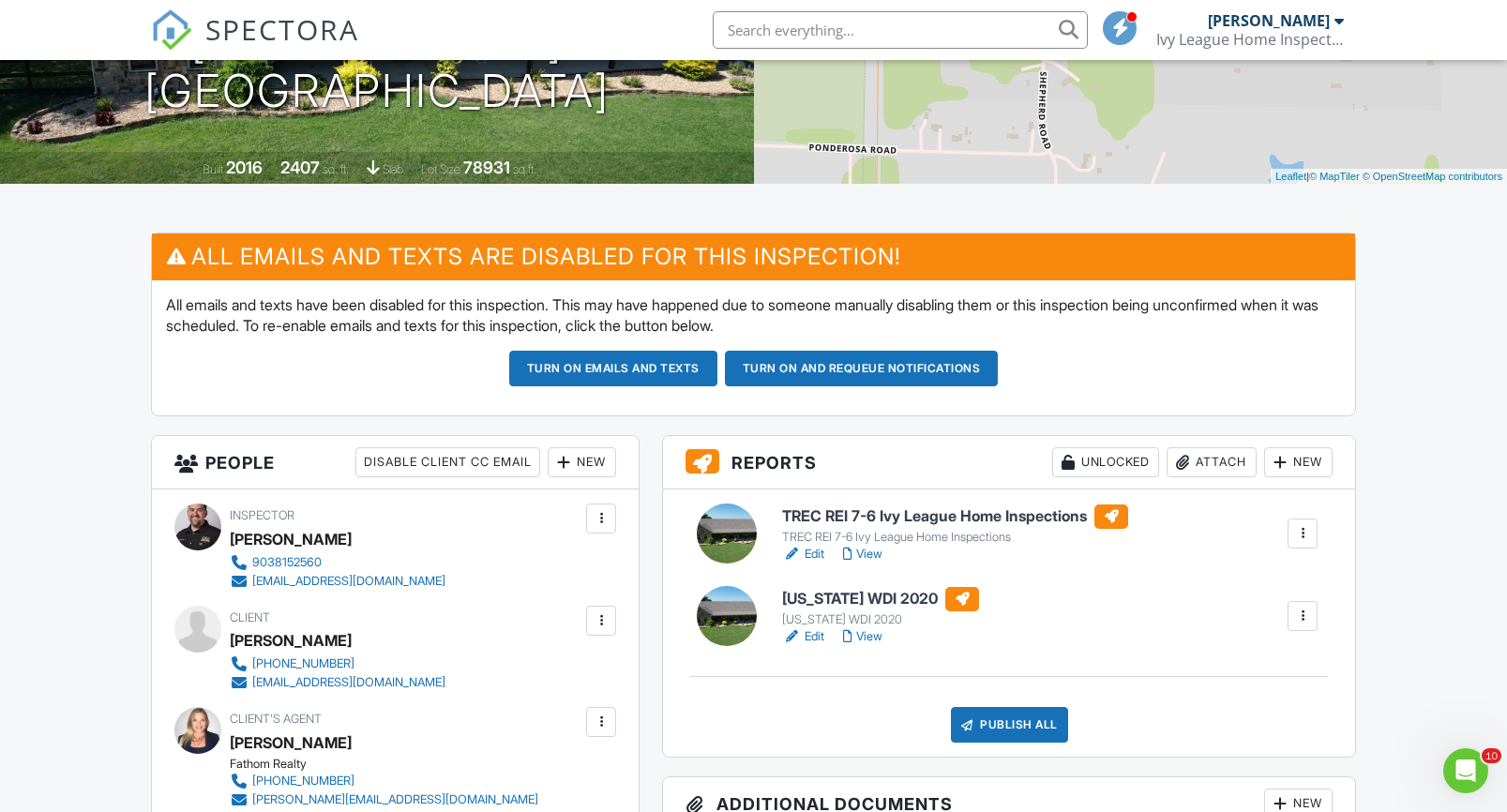 click on "Edit" at bounding box center (803, 637) 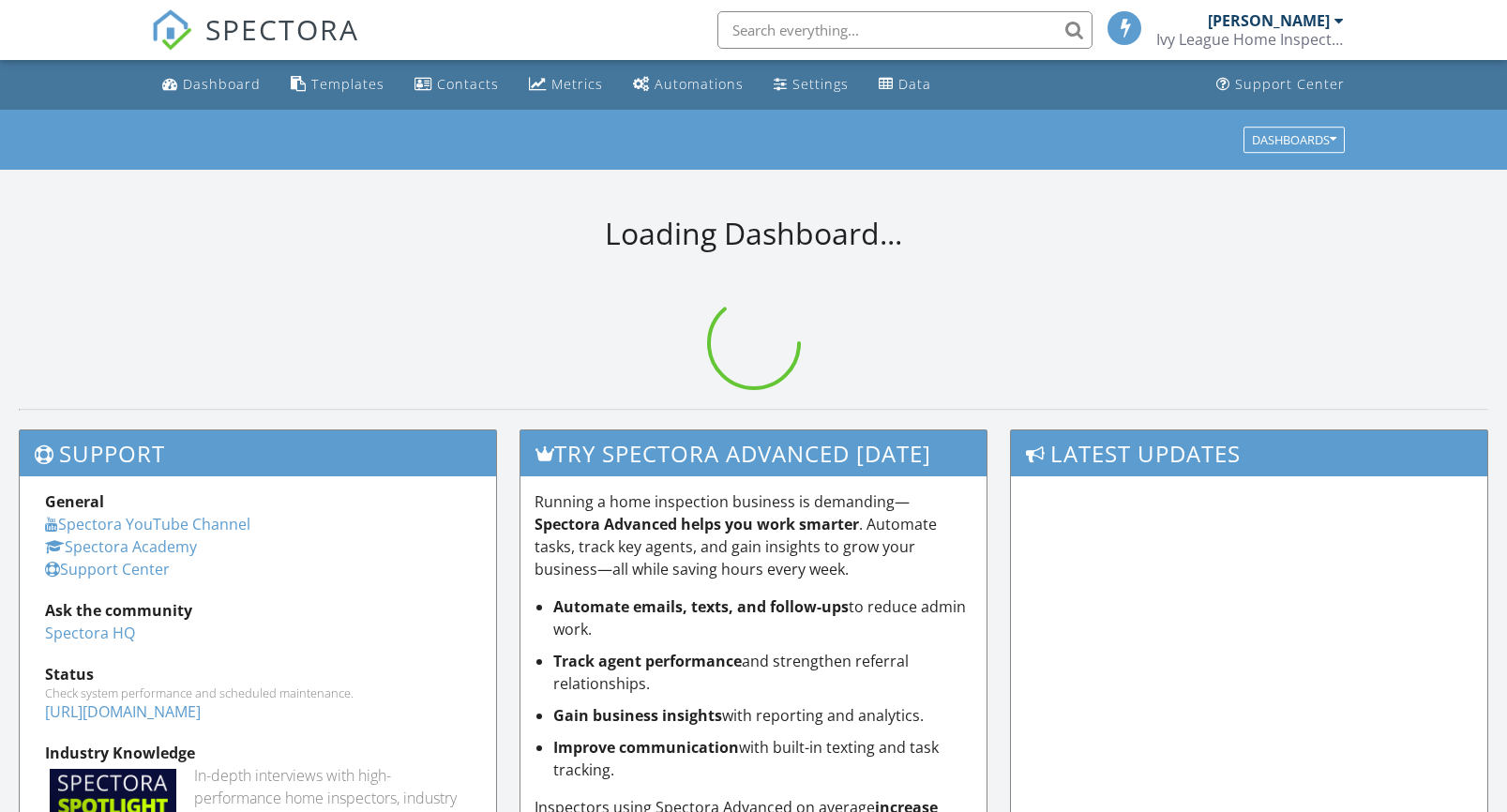 scroll, scrollTop: 0, scrollLeft: 0, axis: both 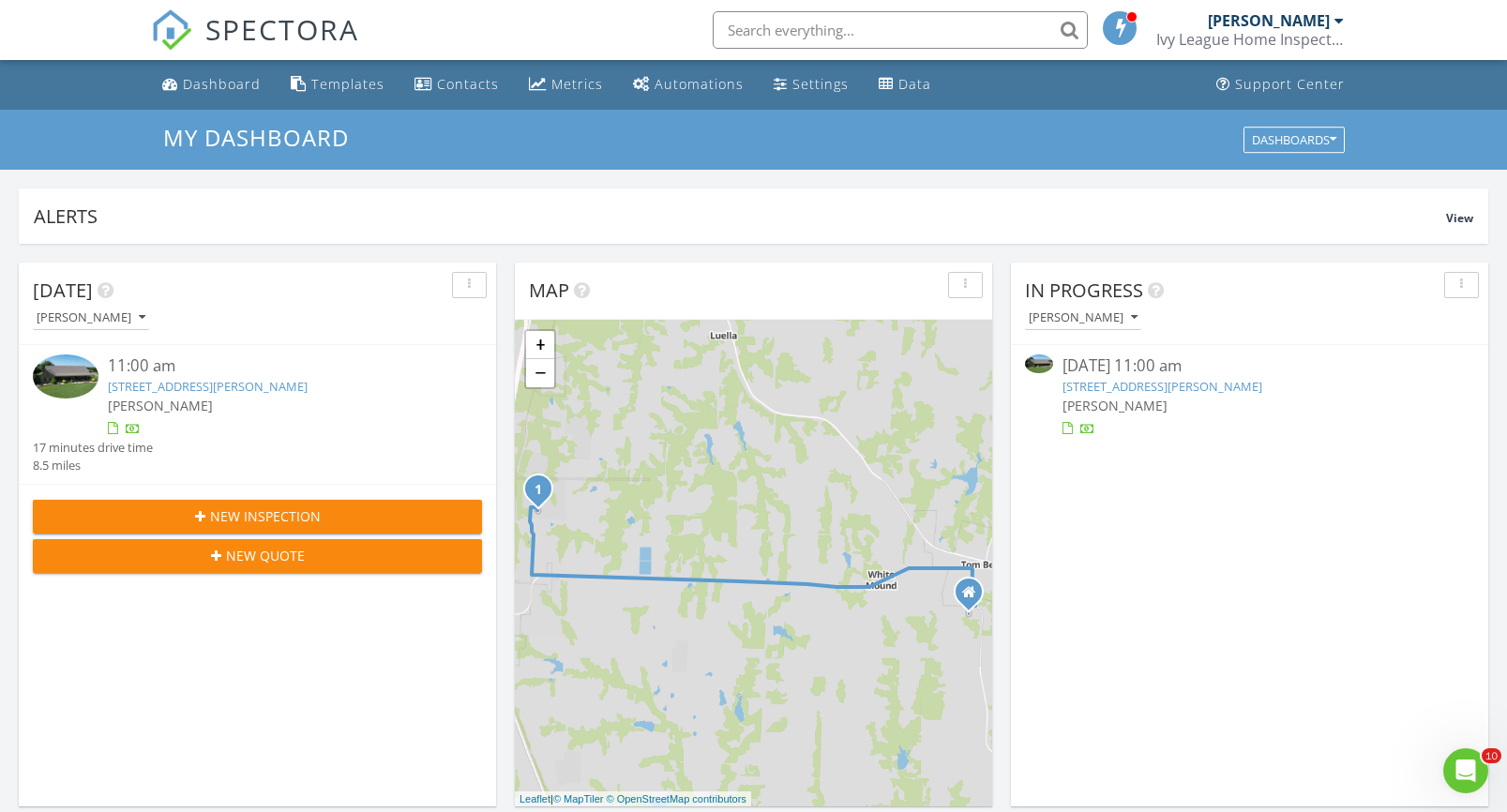 click on "[STREET_ADDRESS][PERSON_NAME]" at bounding box center [1162, 386] 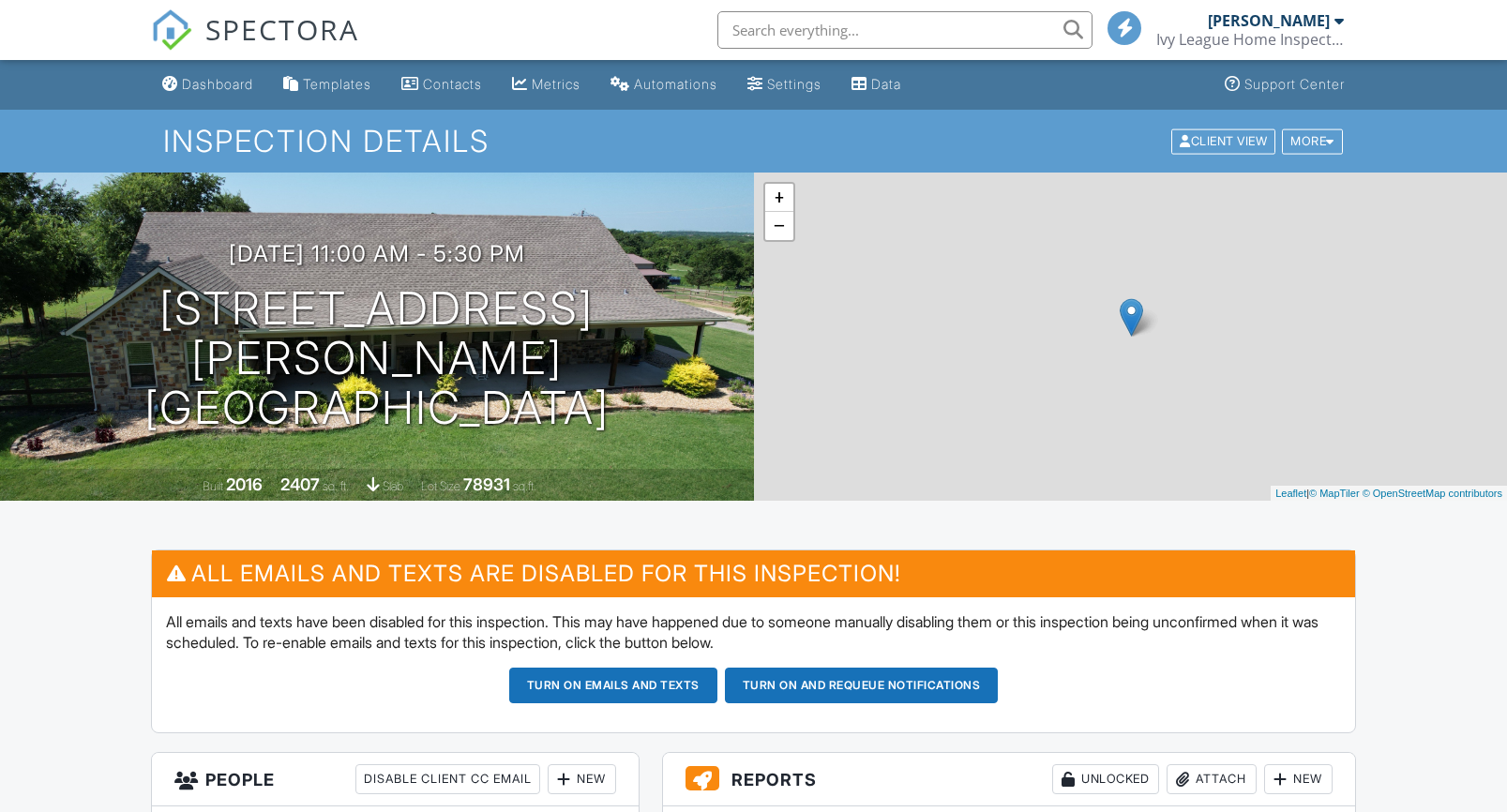 scroll, scrollTop: 0, scrollLeft: 0, axis: both 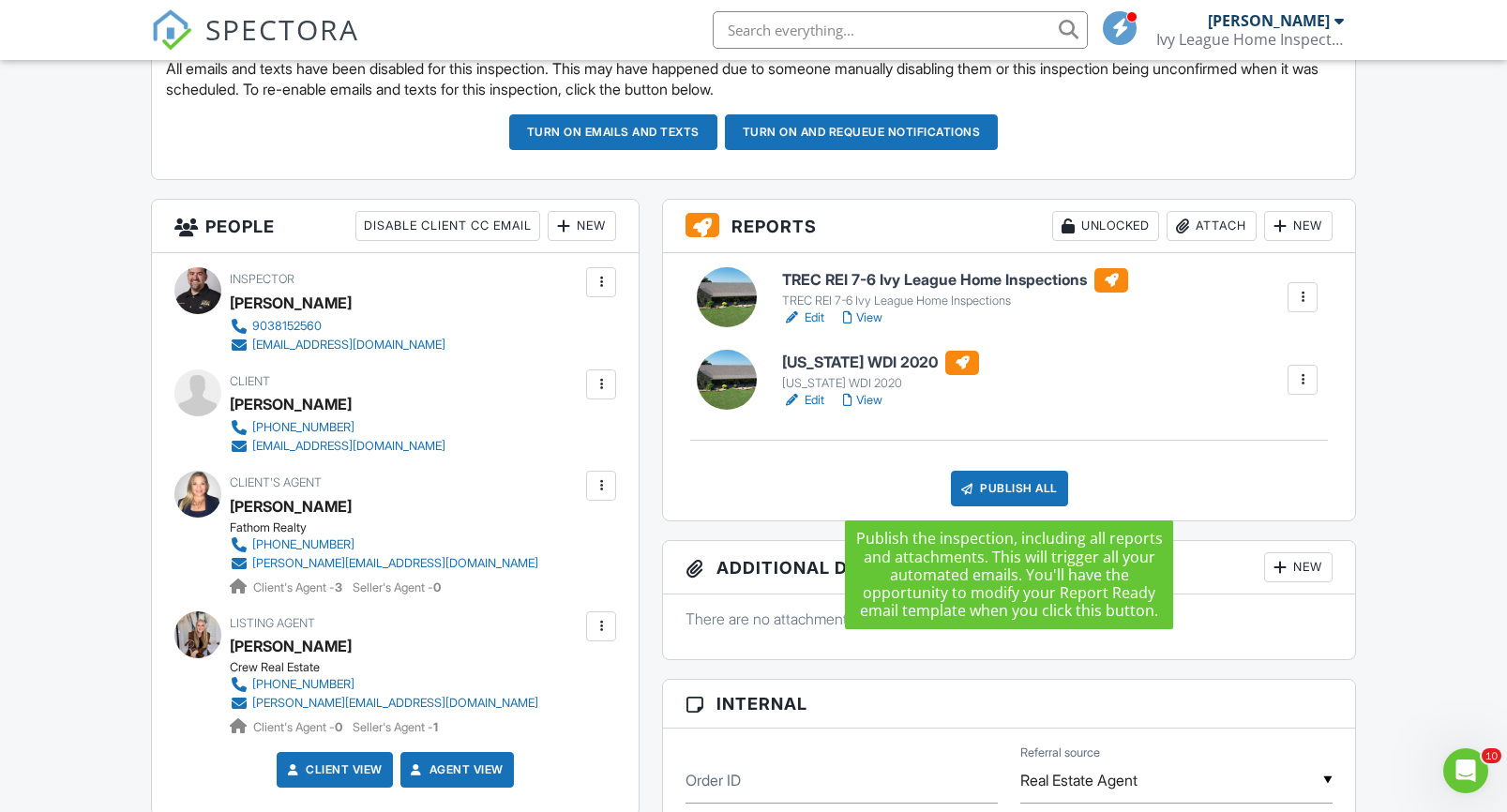 click on "Publish All" at bounding box center [1009, 489] 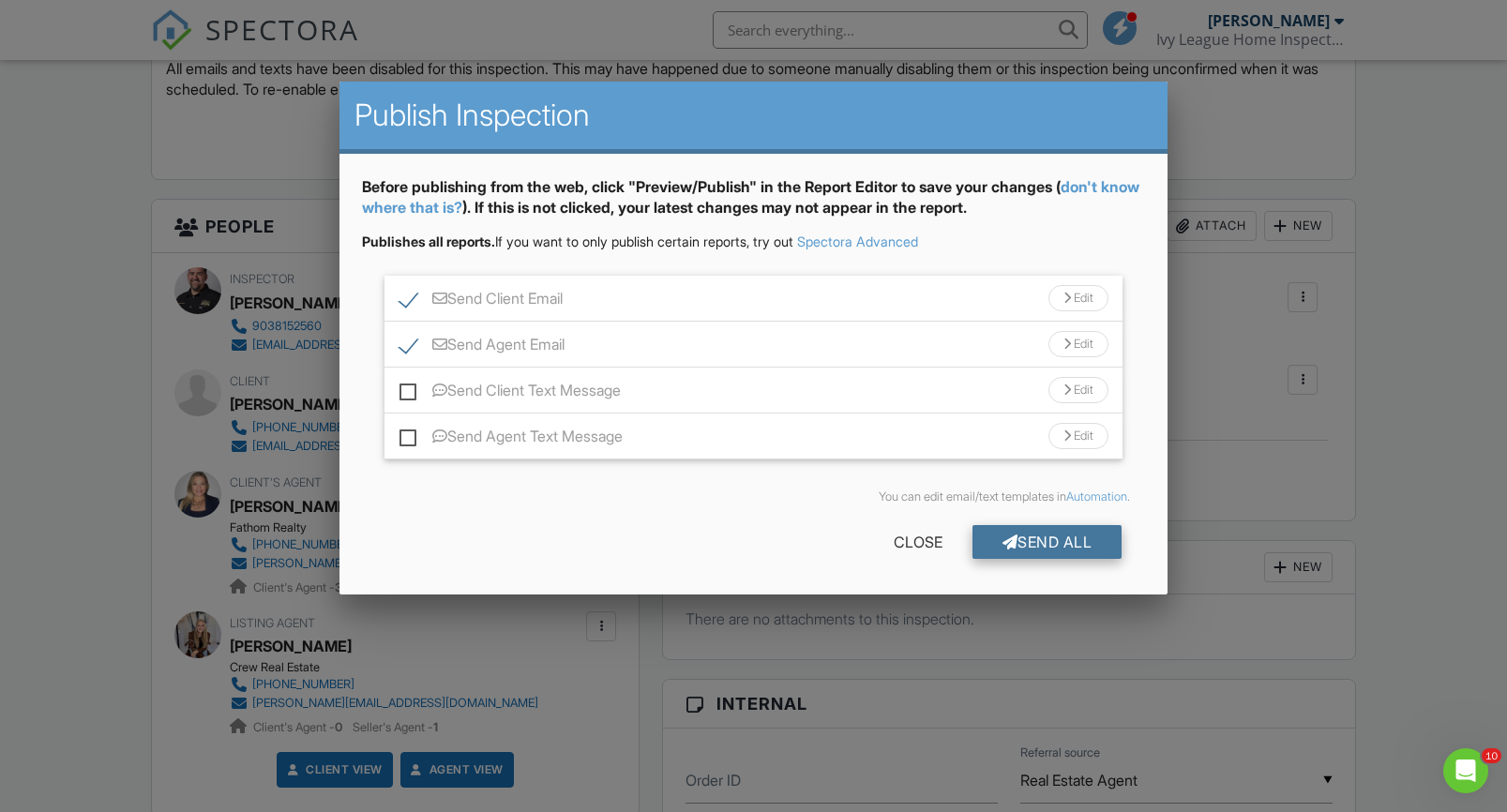 click on "Send All" at bounding box center [1047, 542] 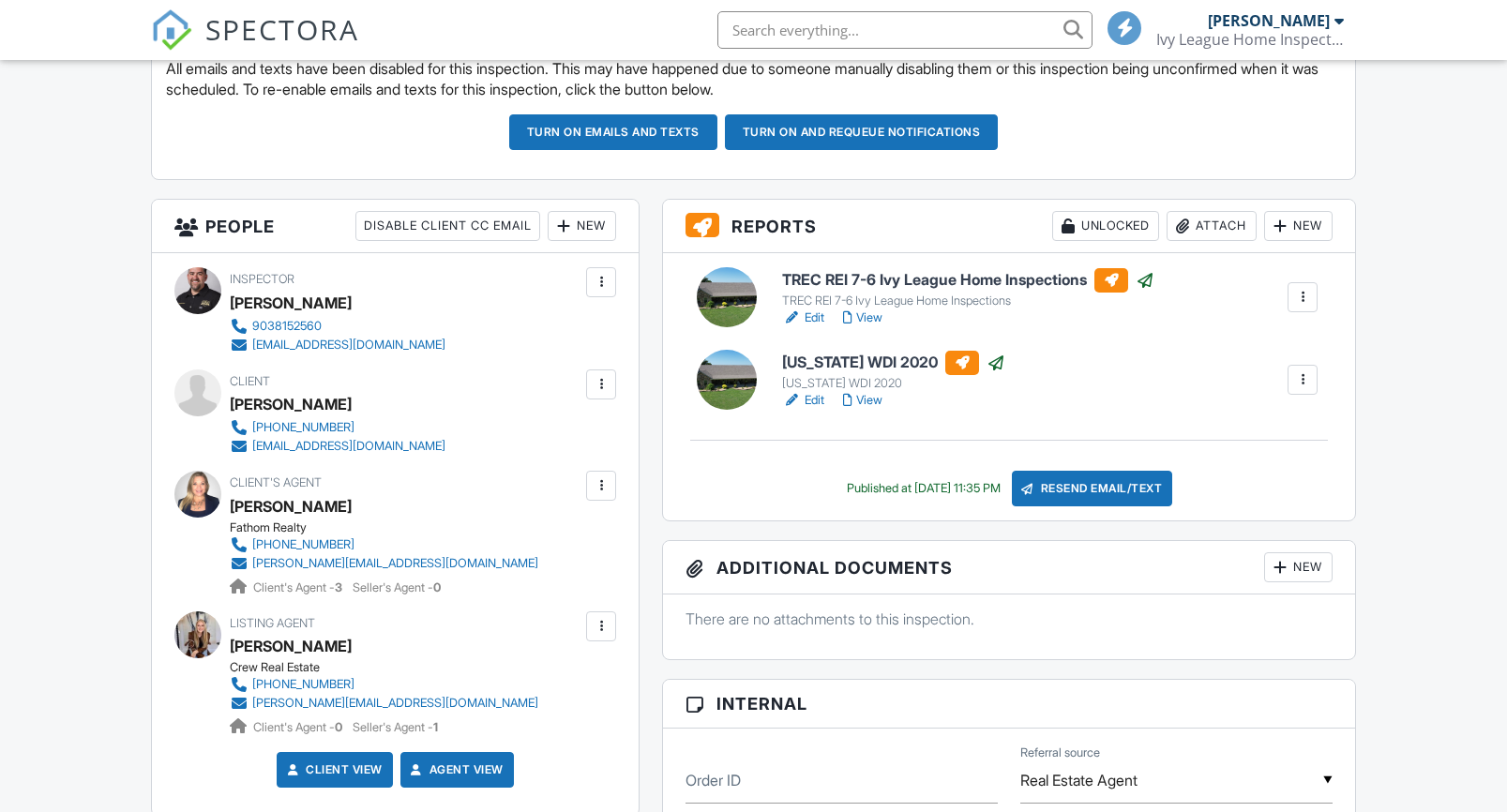 scroll, scrollTop: 553, scrollLeft: 0, axis: vertical 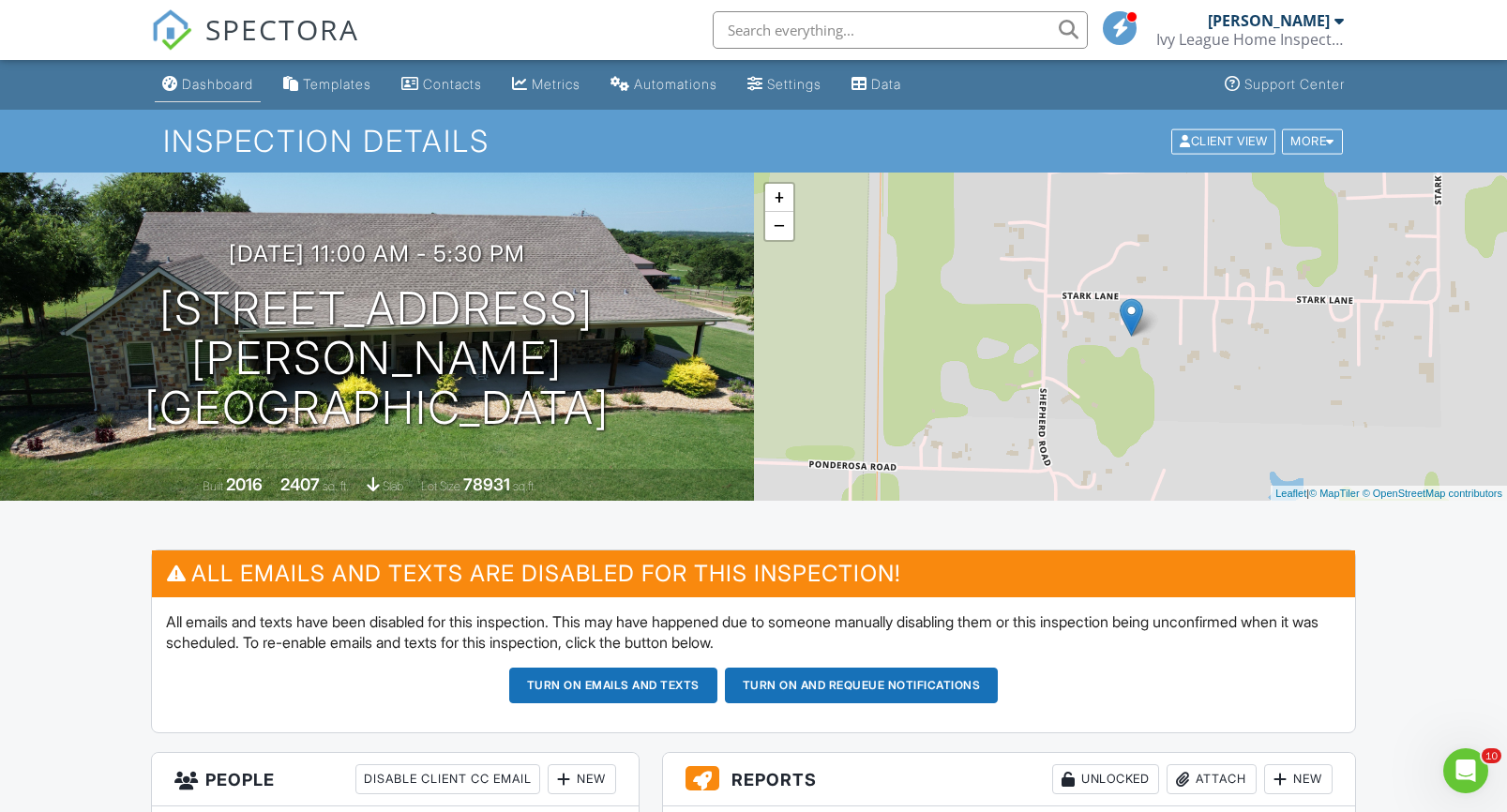 click on "Dashboard" at bounding box center [218, 83] 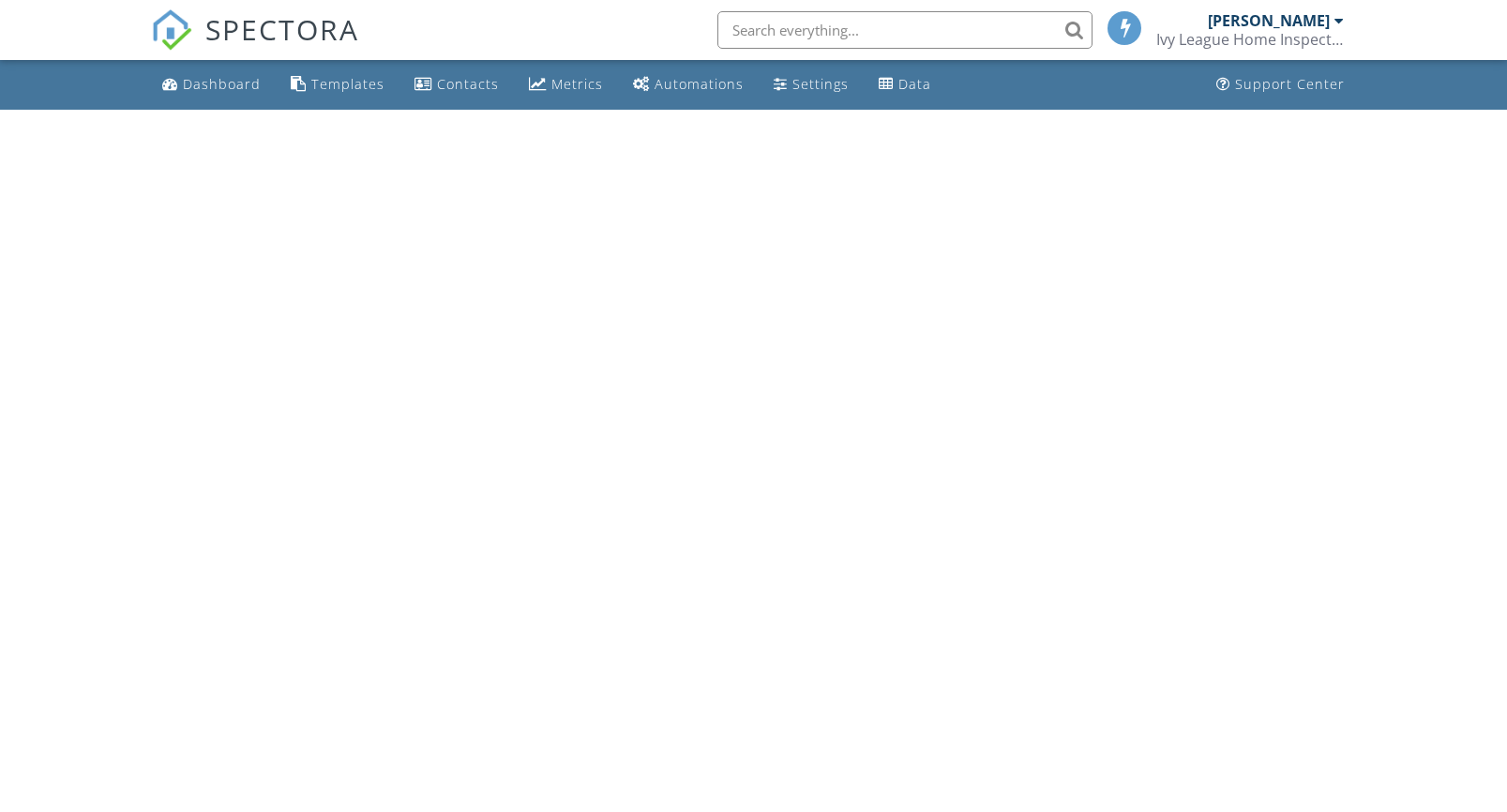 scroll, scrollTop: 0, scrollLeft: 0, axis: both 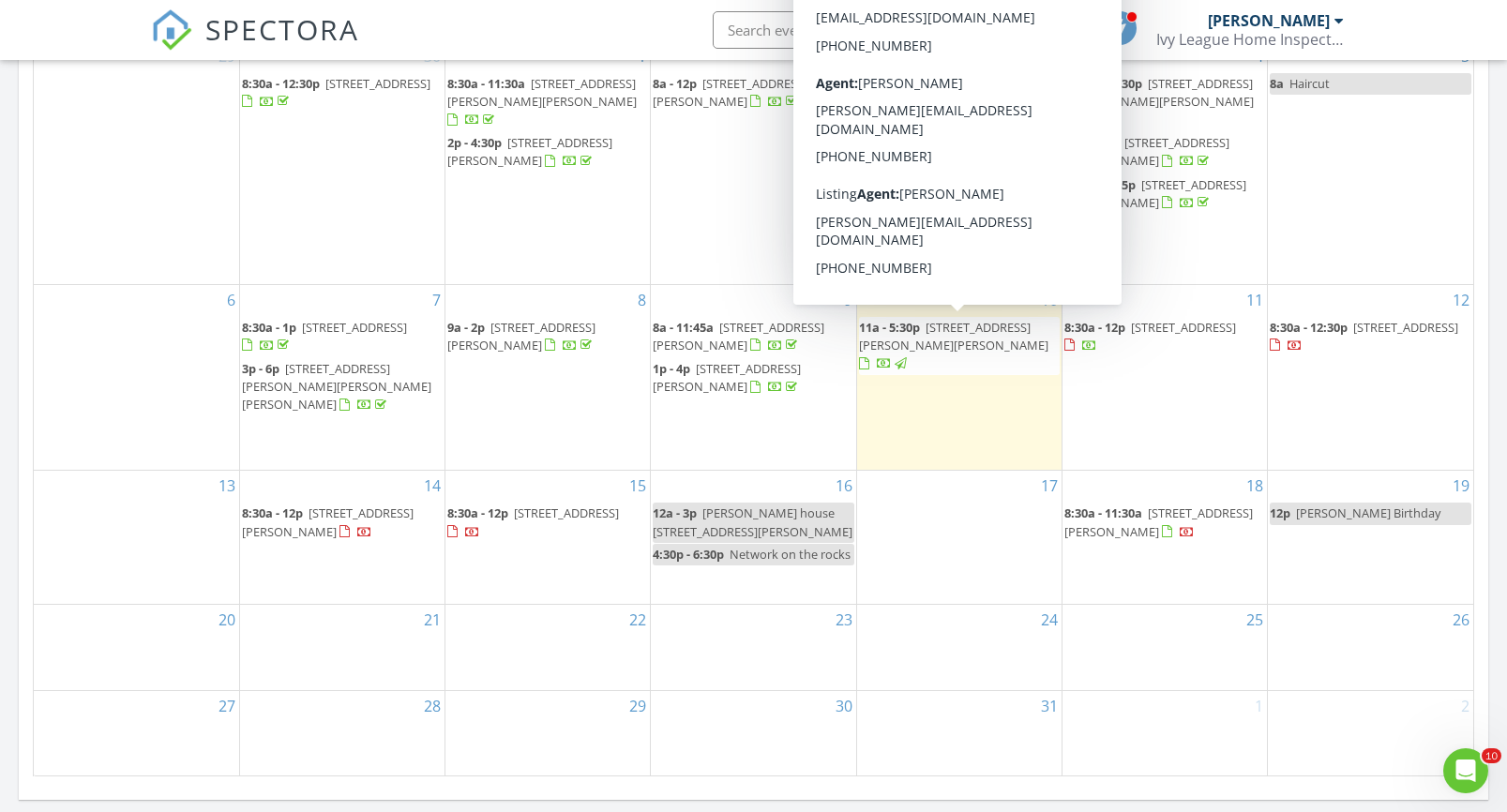 click on "140 Stark Ln, Sherman 75090" at bounding box center (954, 336) 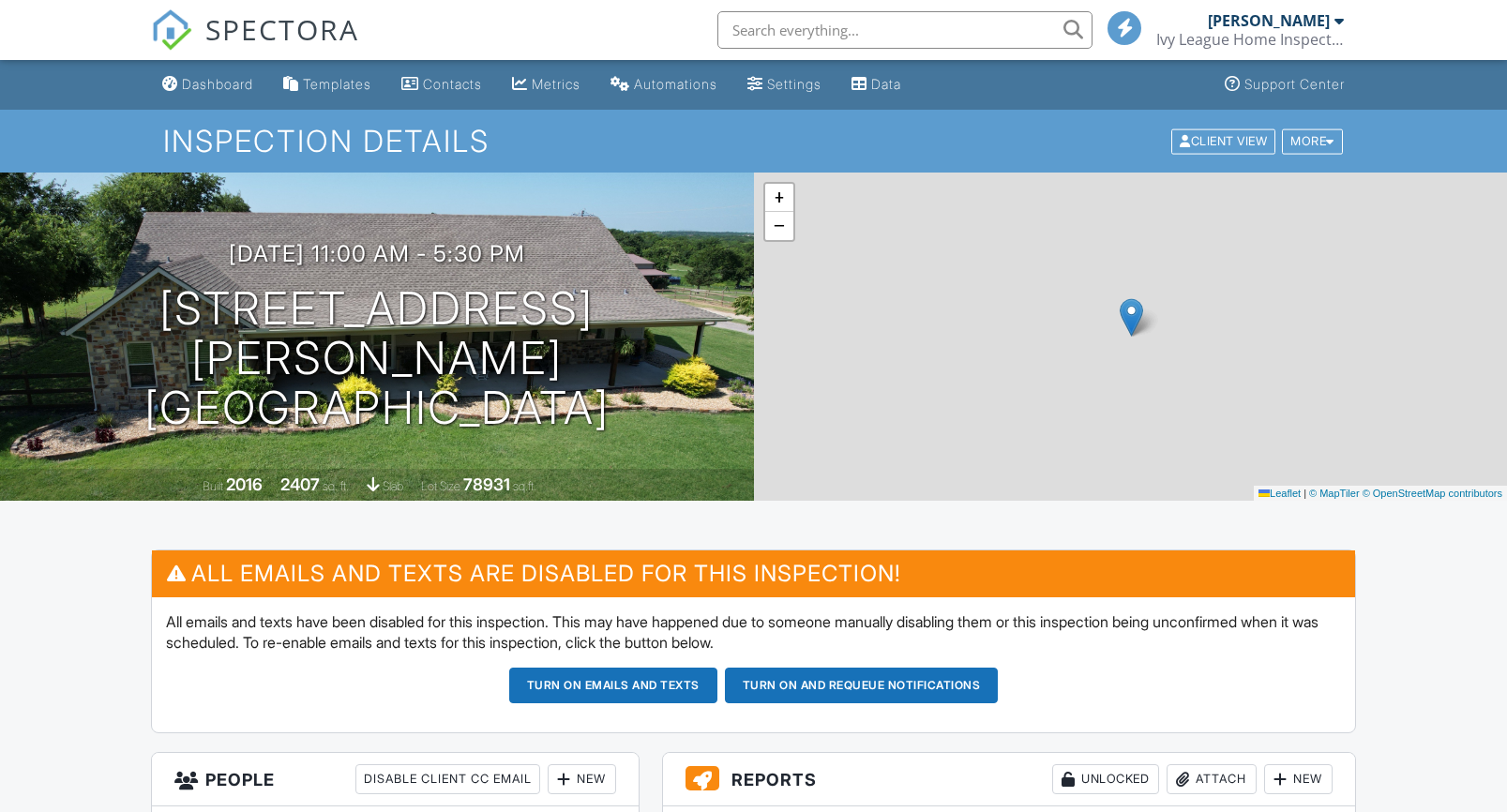 scroll, scrollTop: 61, scrollLeft: 0, axis: vertical 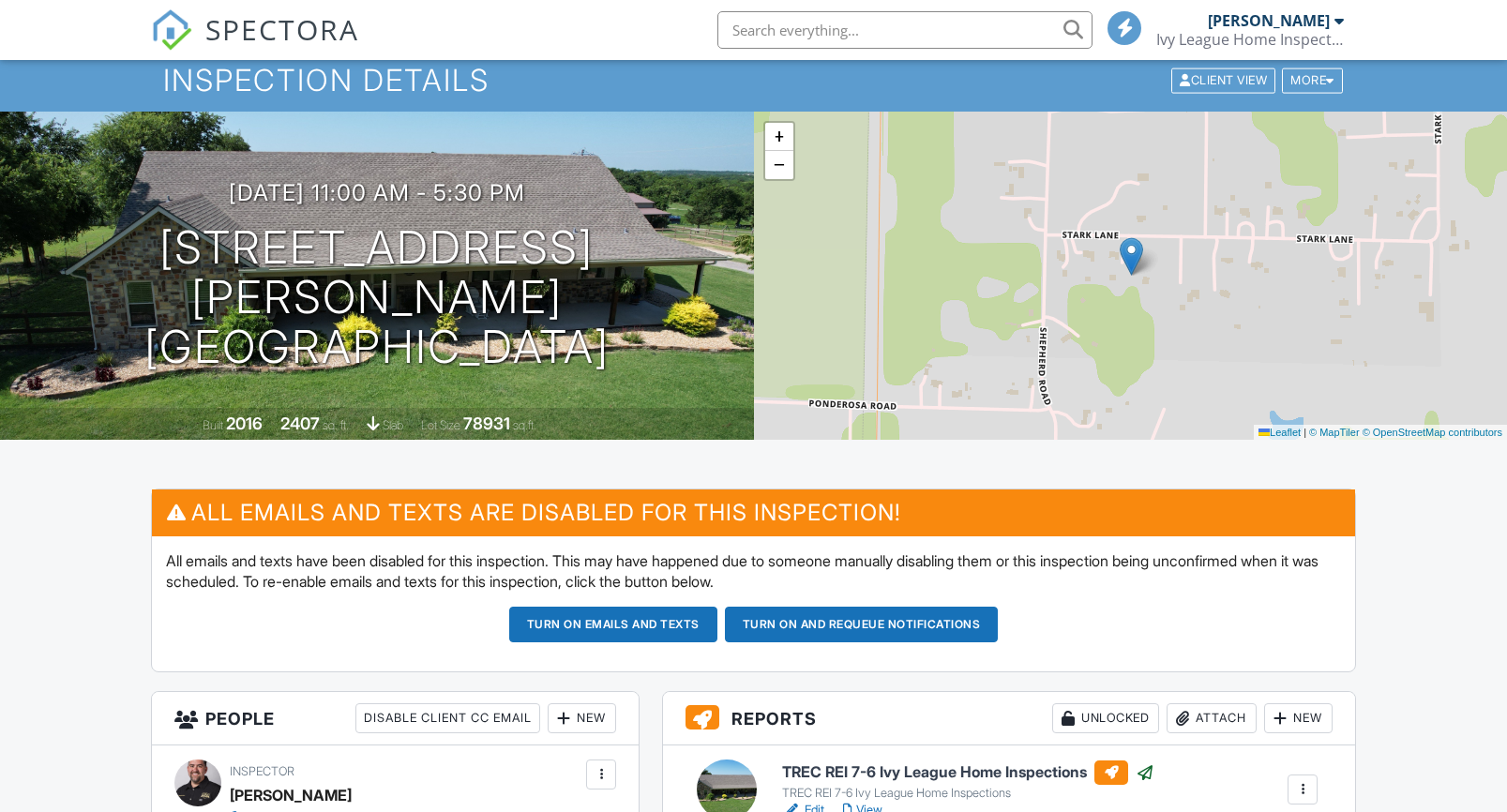 click on "Turn on emails and texts" at bounding box center (613, 624) 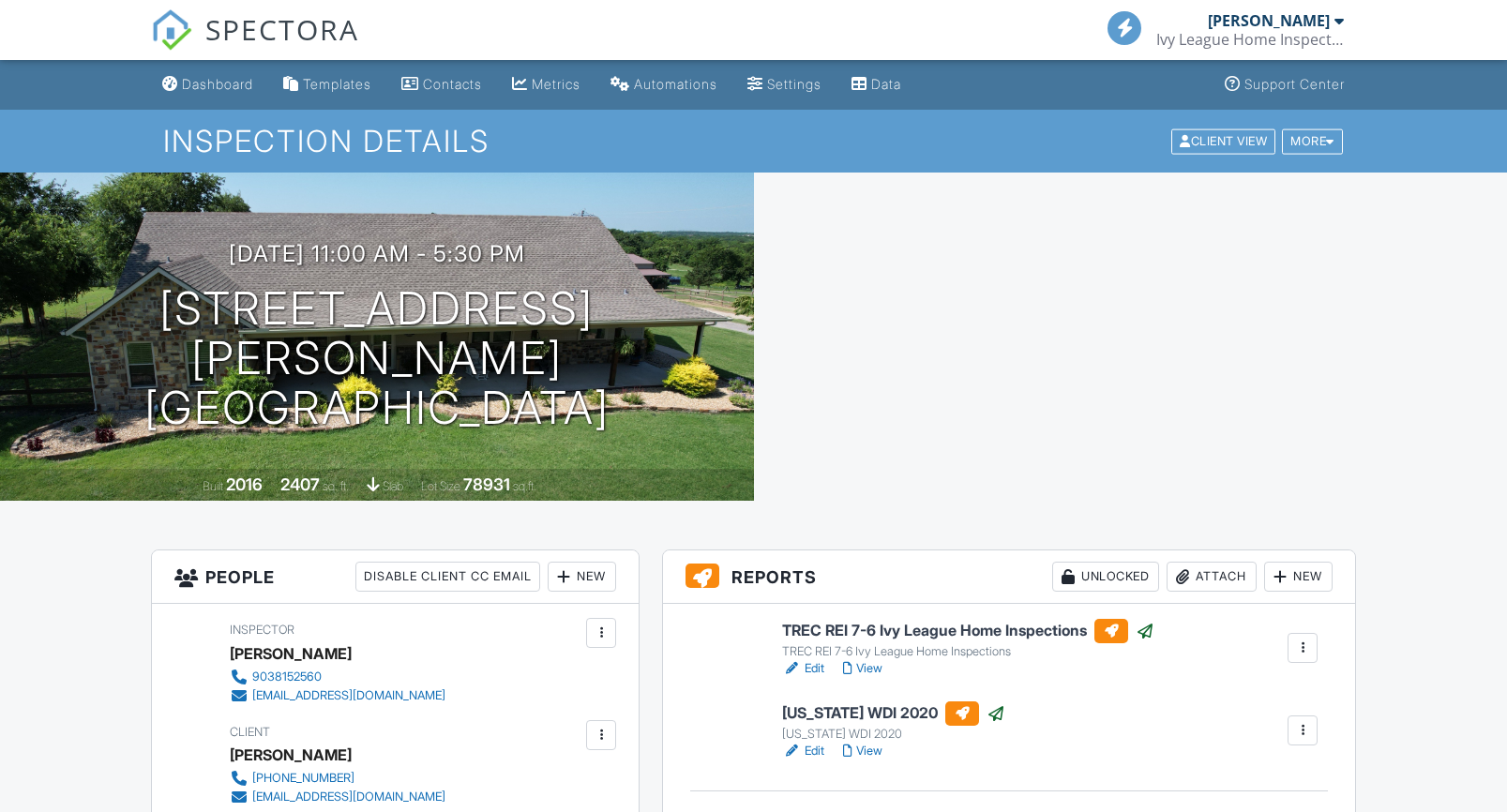 scroll, scrollTop: 0, scrollLeft: 0, axis: both 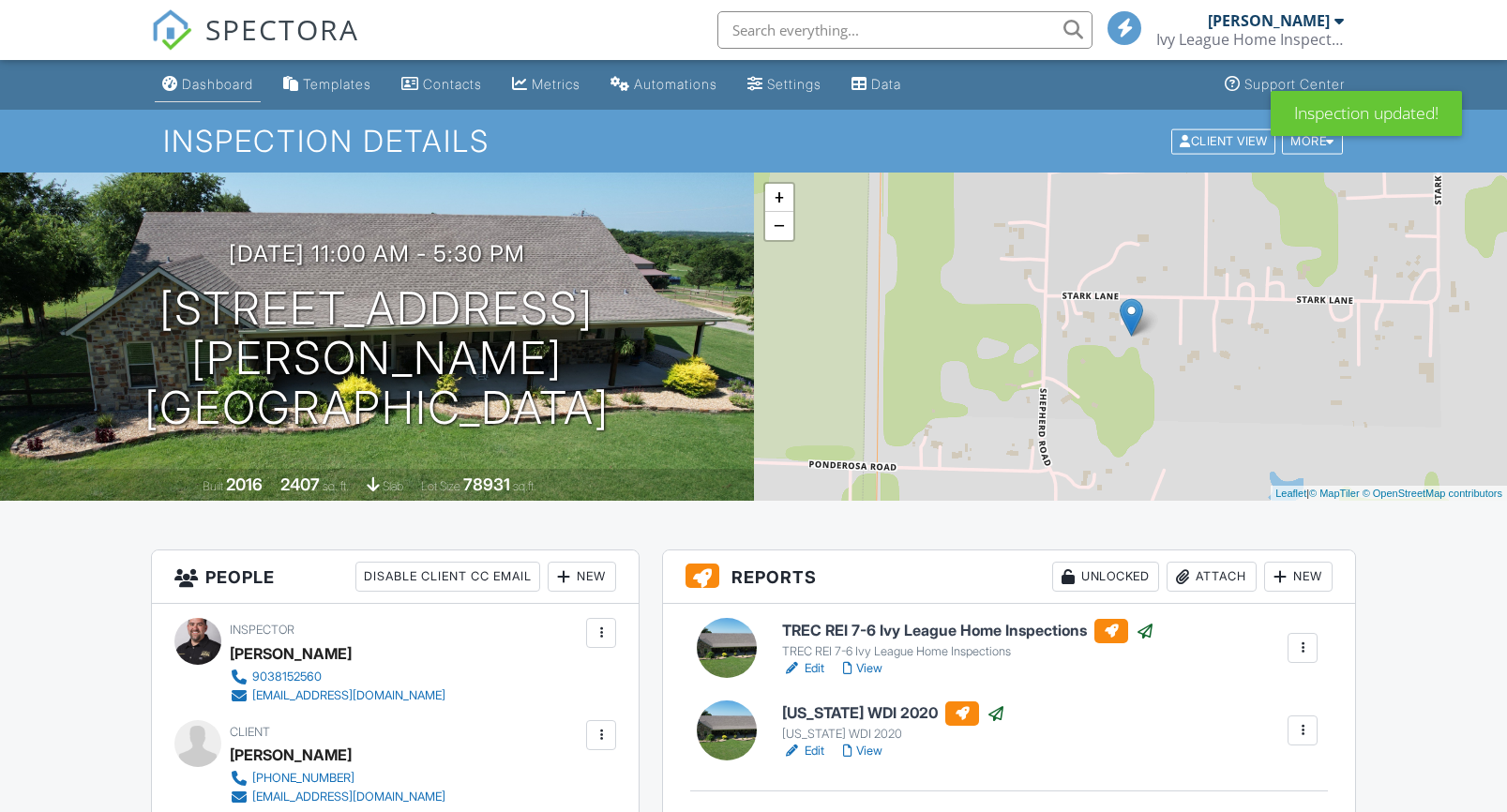 click on "Dashboard" at bounding box center (218, 83) 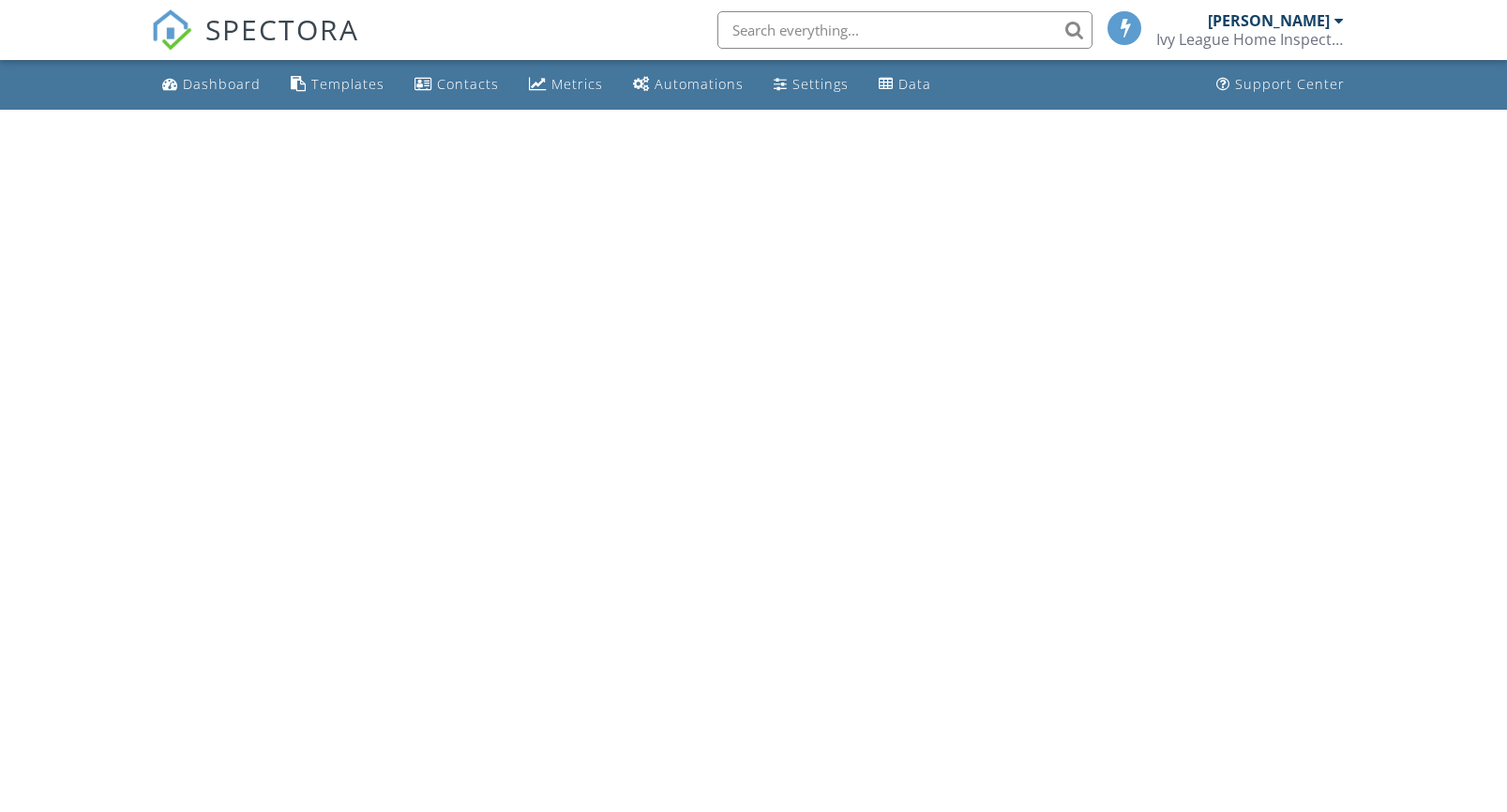 scroll, scrollTop: 0, scrollLeft: 0, axis: both 